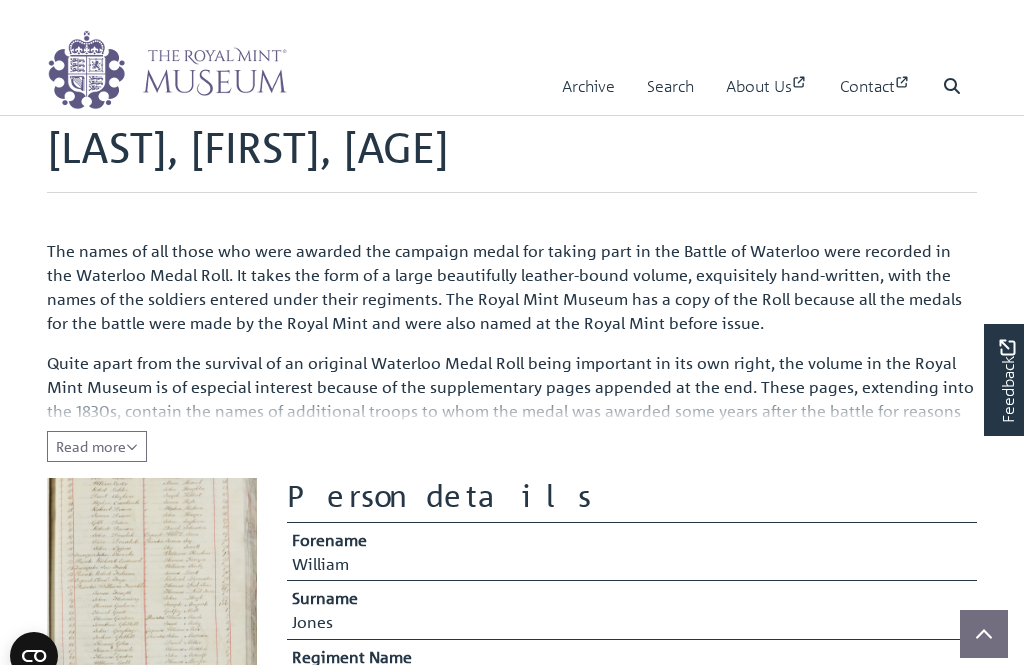 scroll, scrollTop: 0, scrollLeft: 0, axis: both 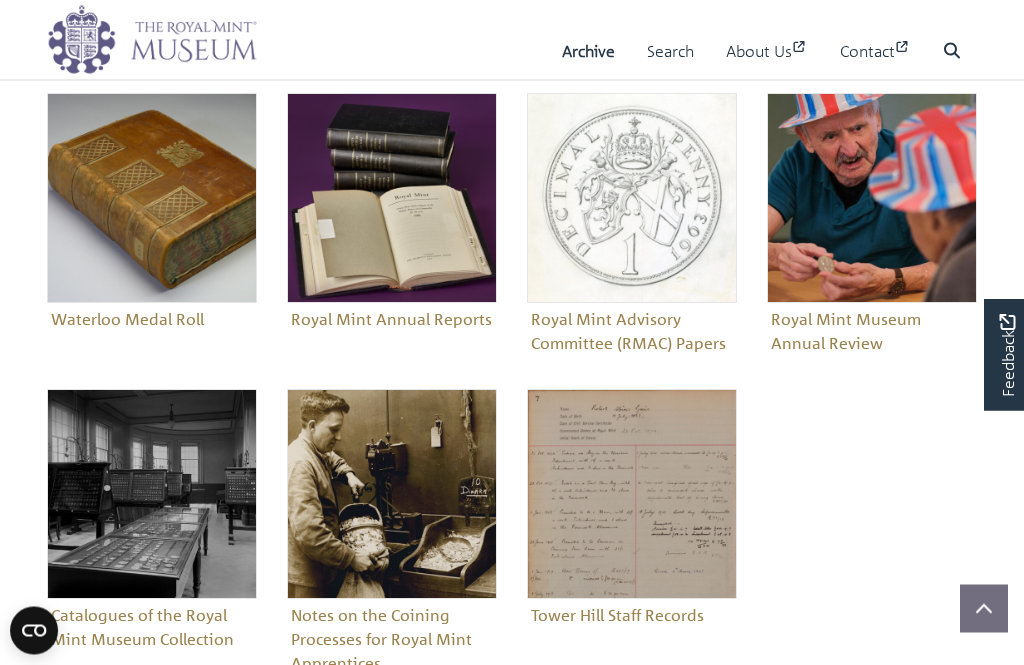 click at bounding box center [152, 199] 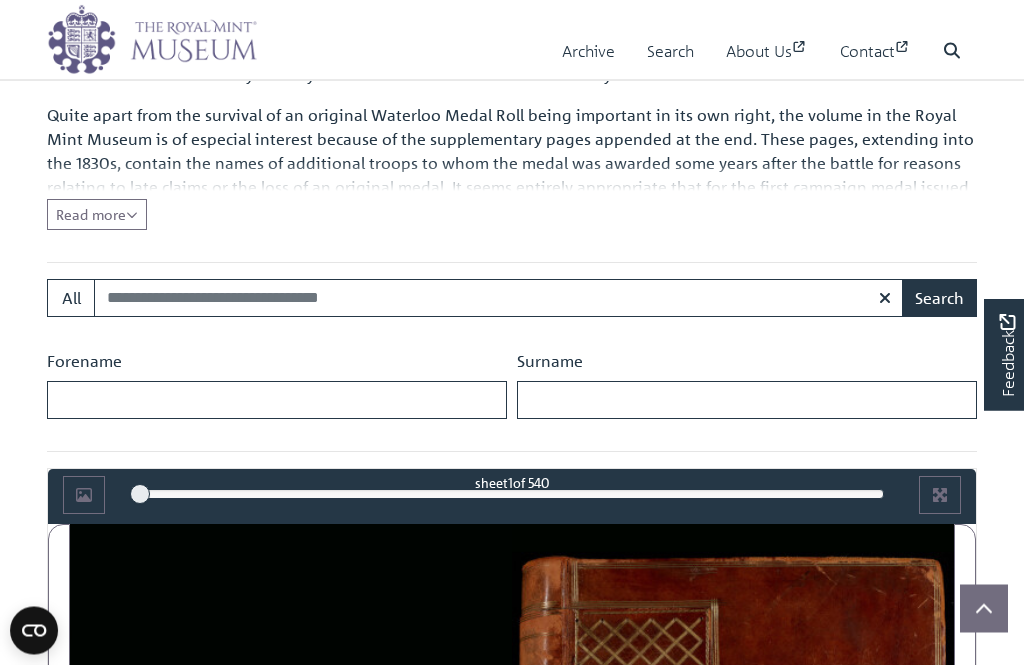 scroll, scrollTop: 727, scrollLeft: 0, axis: vertical 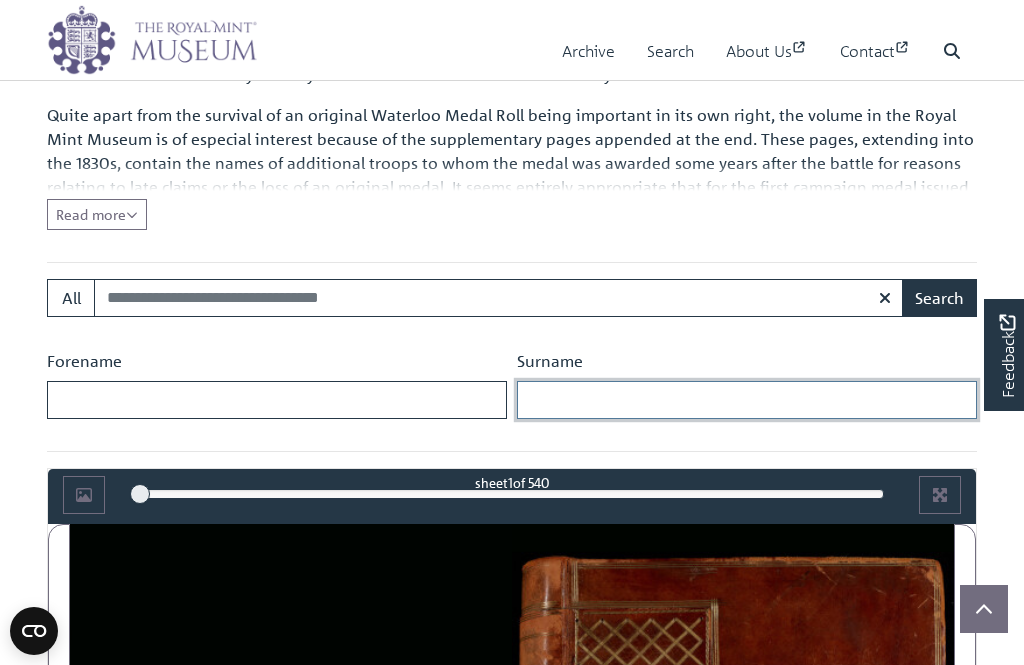 click on "Surname" at bounding box center (747, 400) 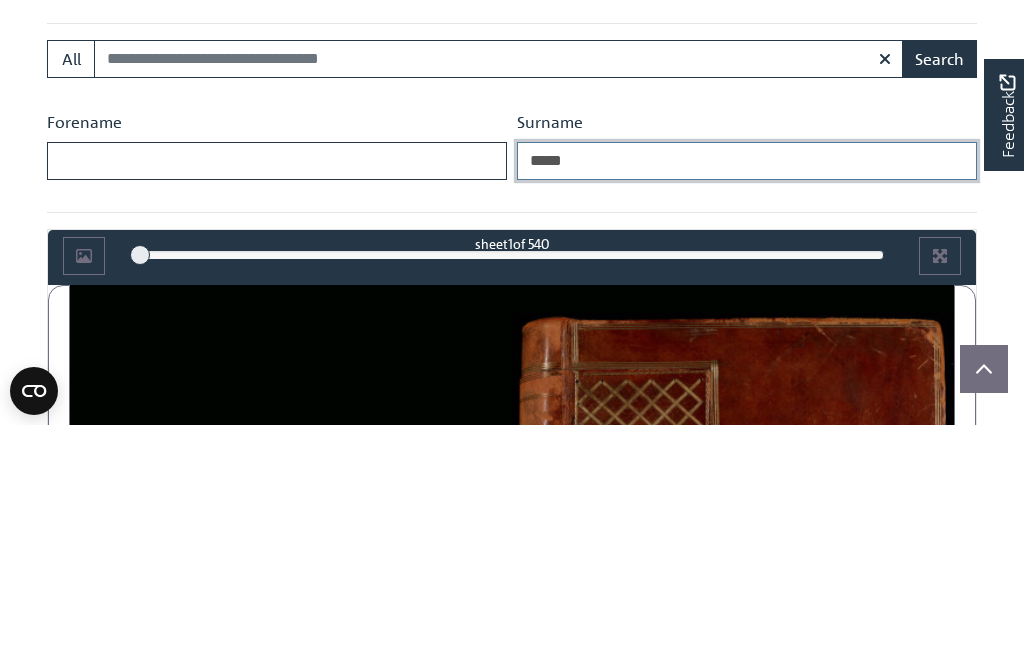 type on "*****" 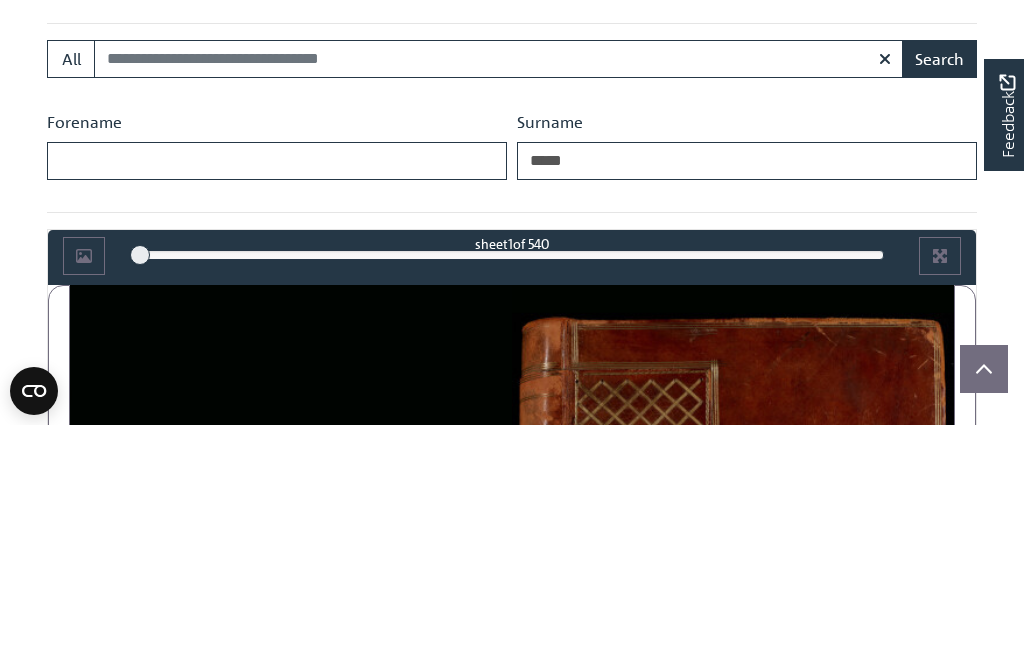 click on "Search" at bounding box center [939, 299] 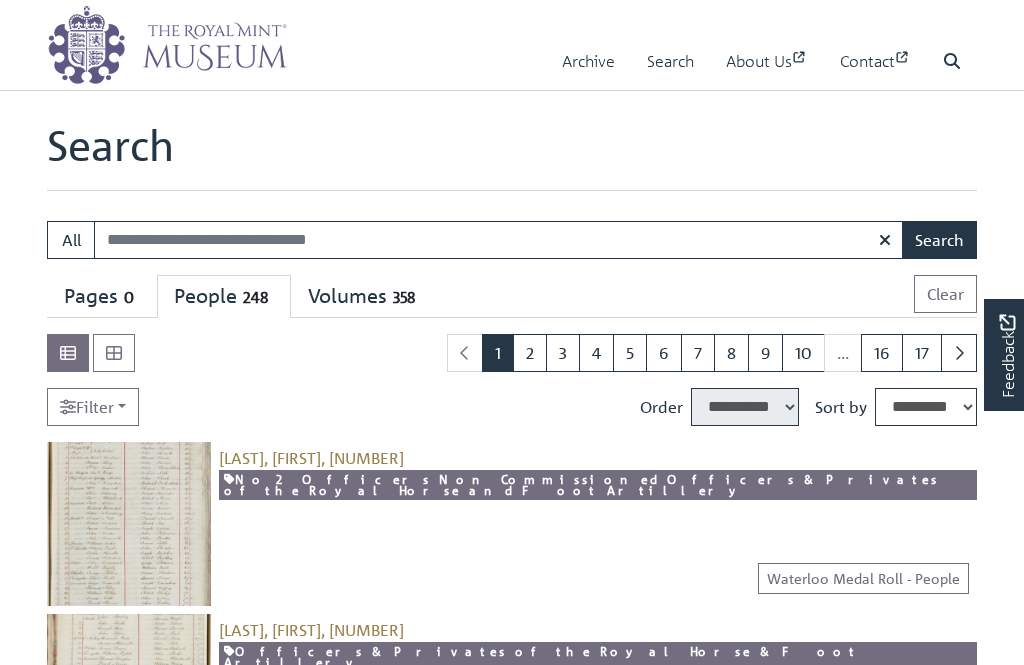 select on "****" 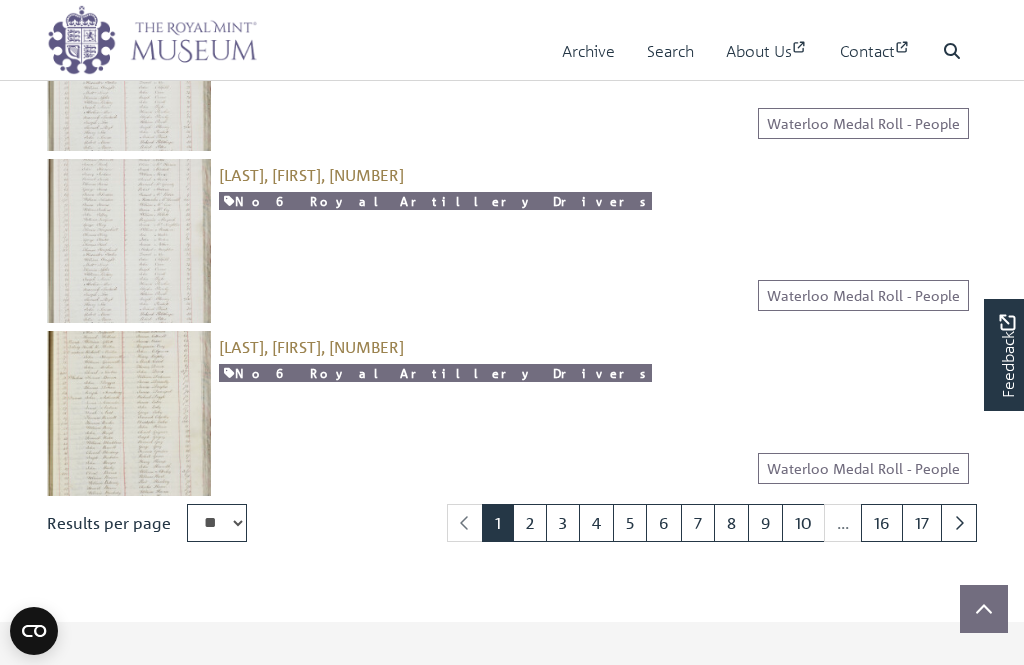 scroll, scrollTop: 2524, scrollLeft: 0, axis: vertical 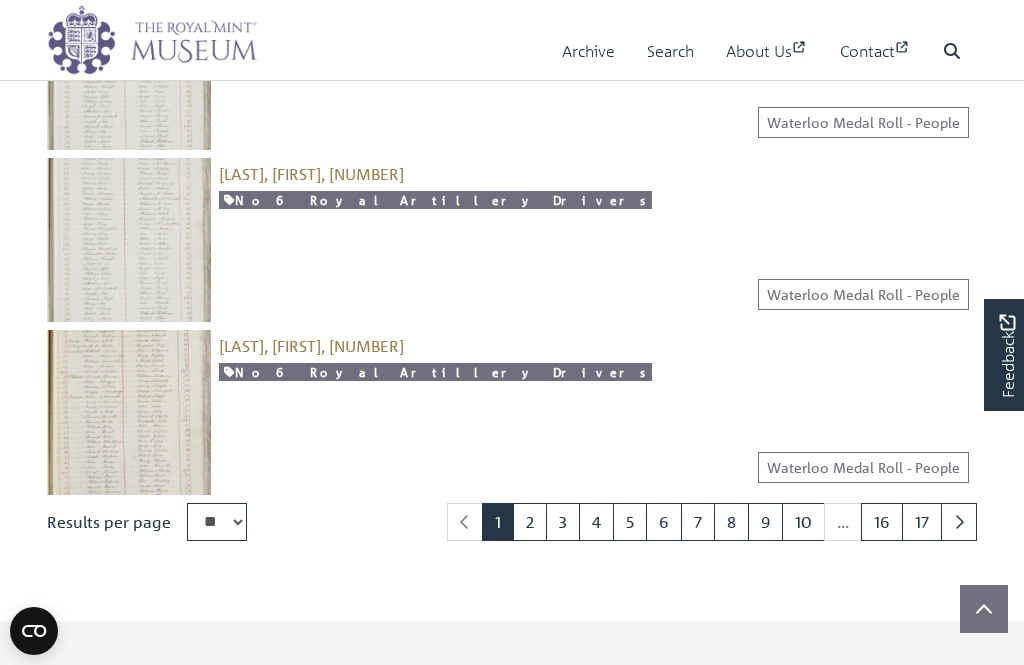 click on "2" at bounding box center [530, 522] 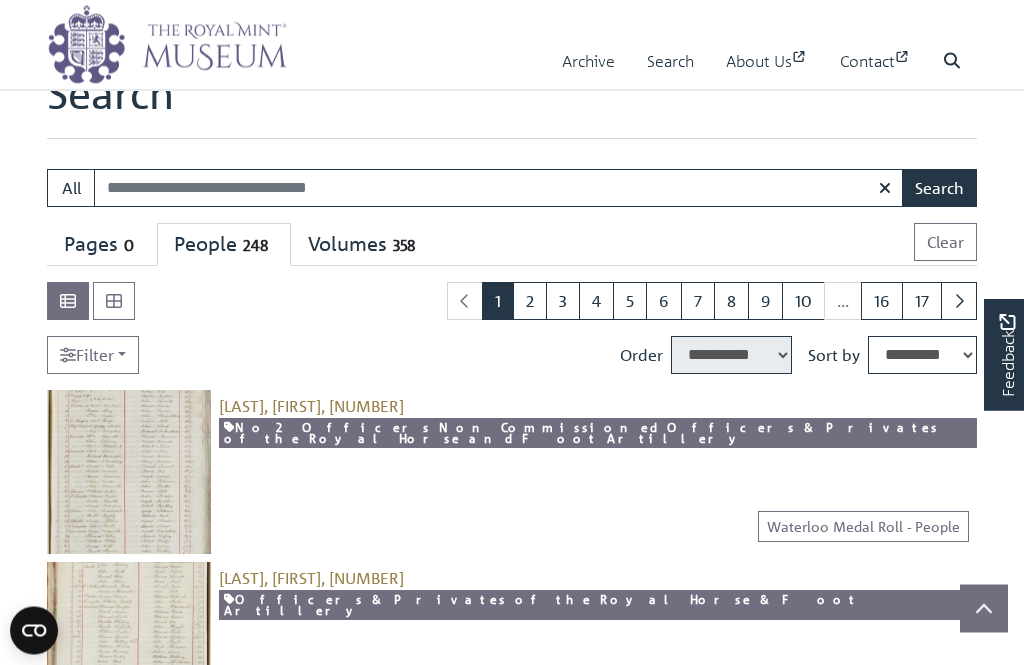 scroll, scrollTop: 0, scrollLeft: 0, axis: both 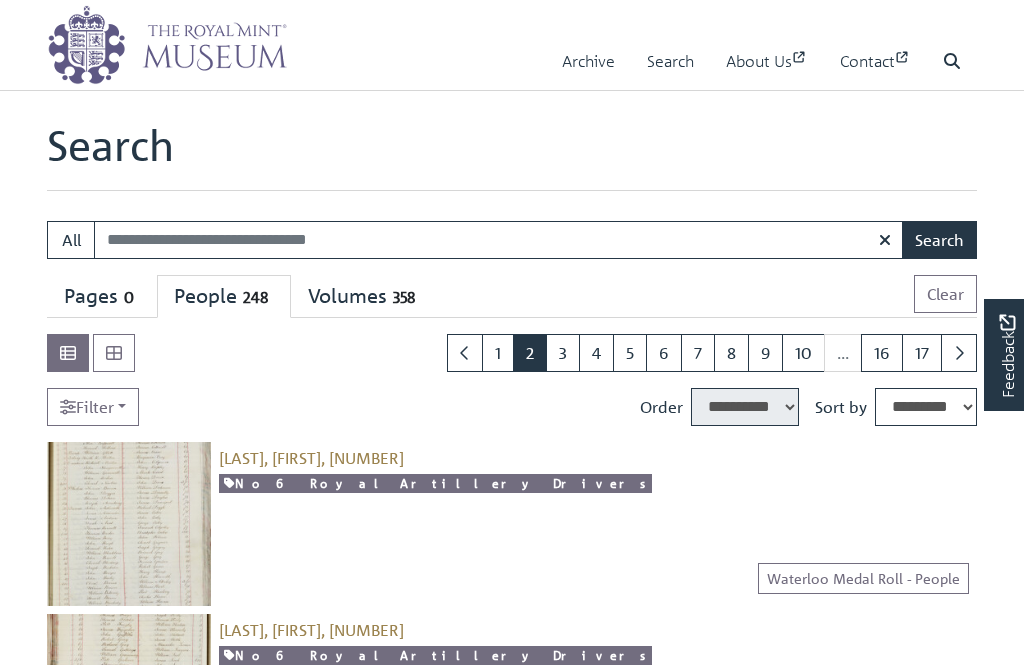 select on "****" 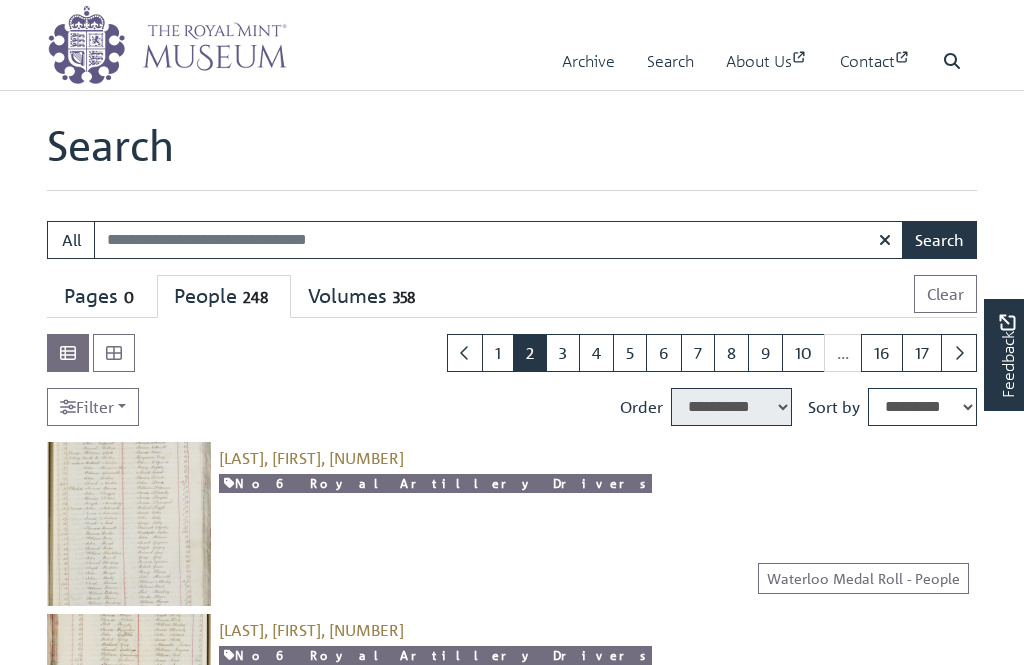 scroll, scrollTop: 0, scrollLeft: 0, axis: both 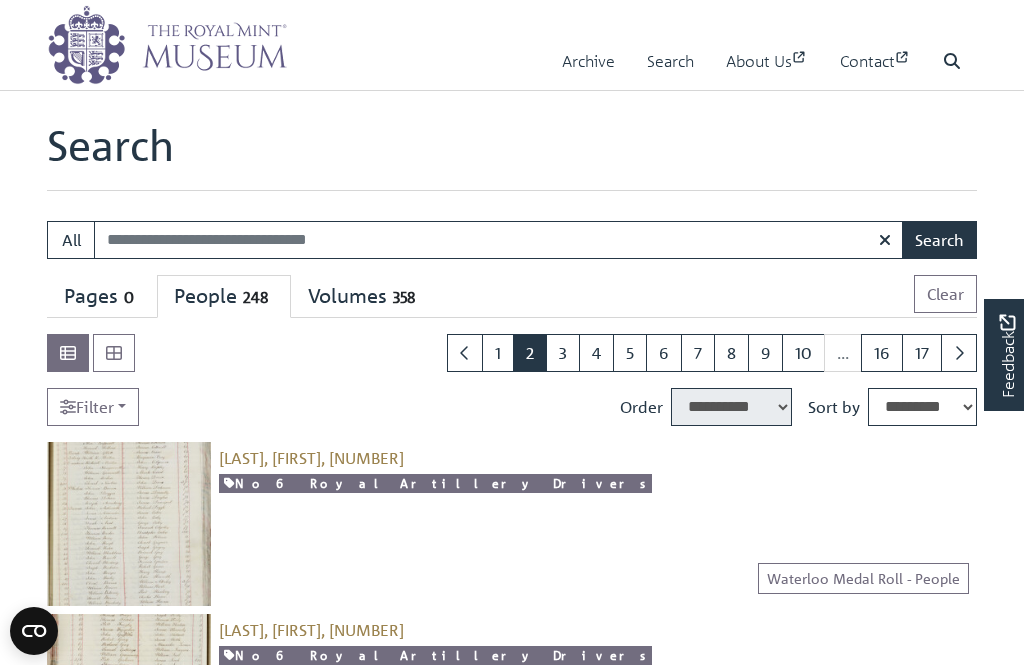 click on "Search:" at bounding box center (499, 240) 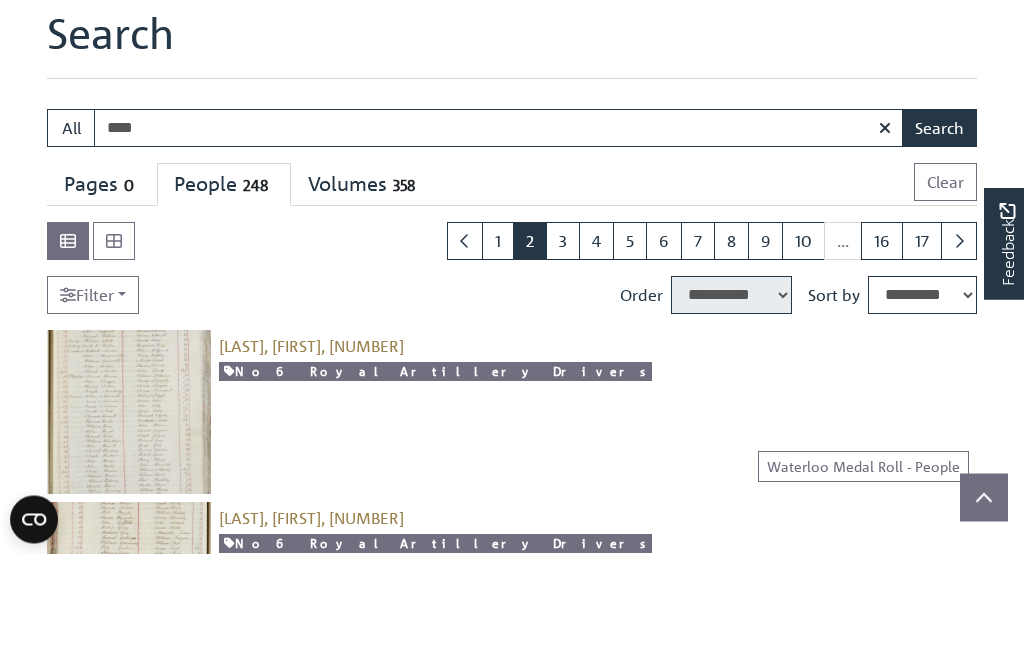 type on "****" 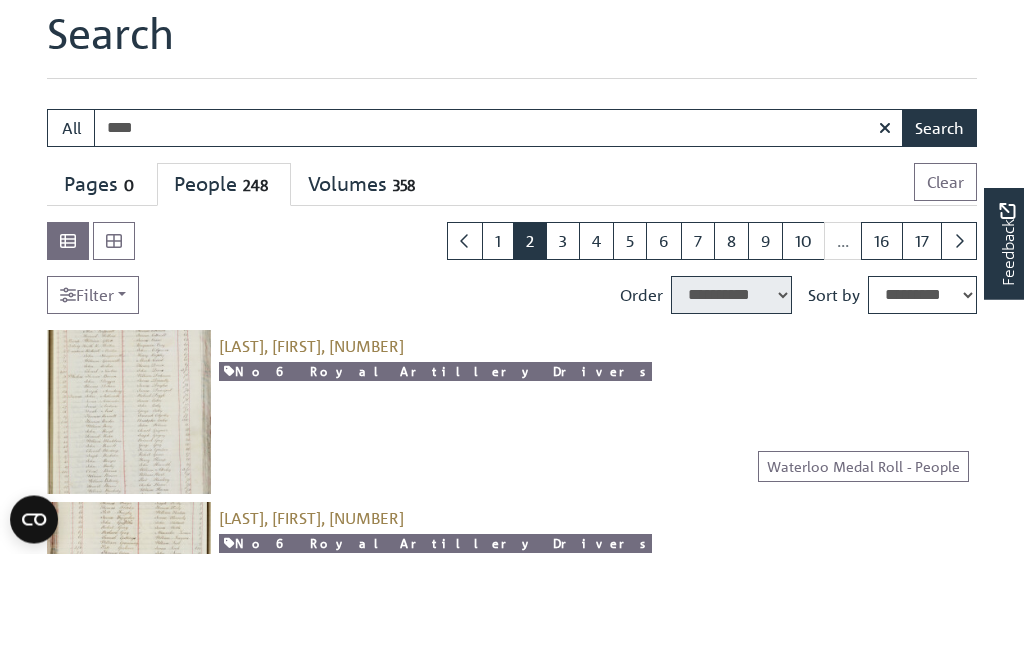 scroll, scrollTop: 112, scrollLeft: 0, axis: vertical 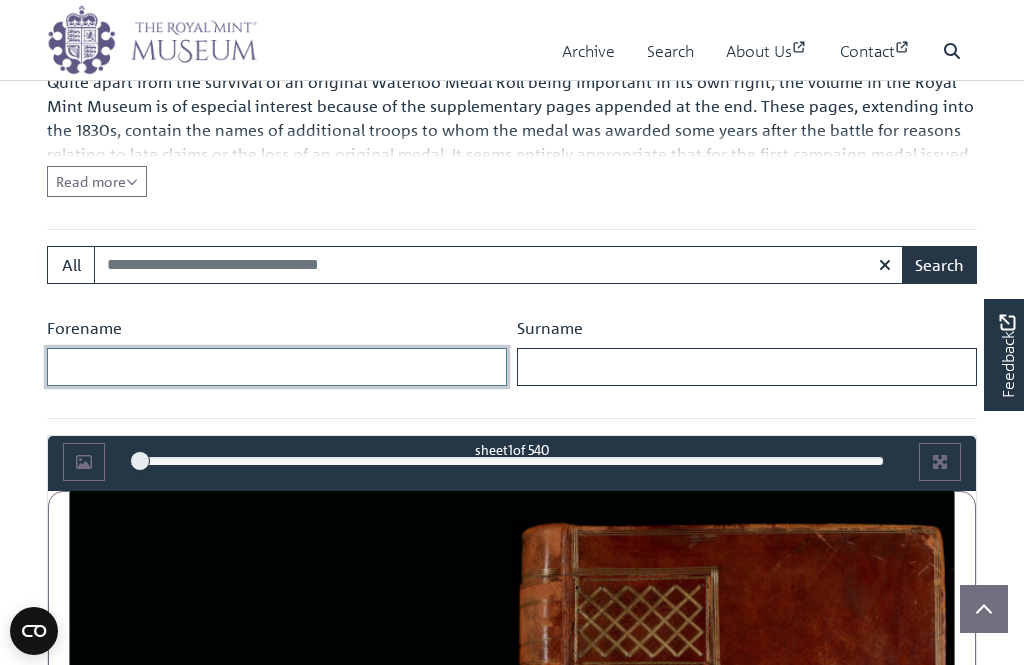 click on "Forename" at bounding box center (277, 367) 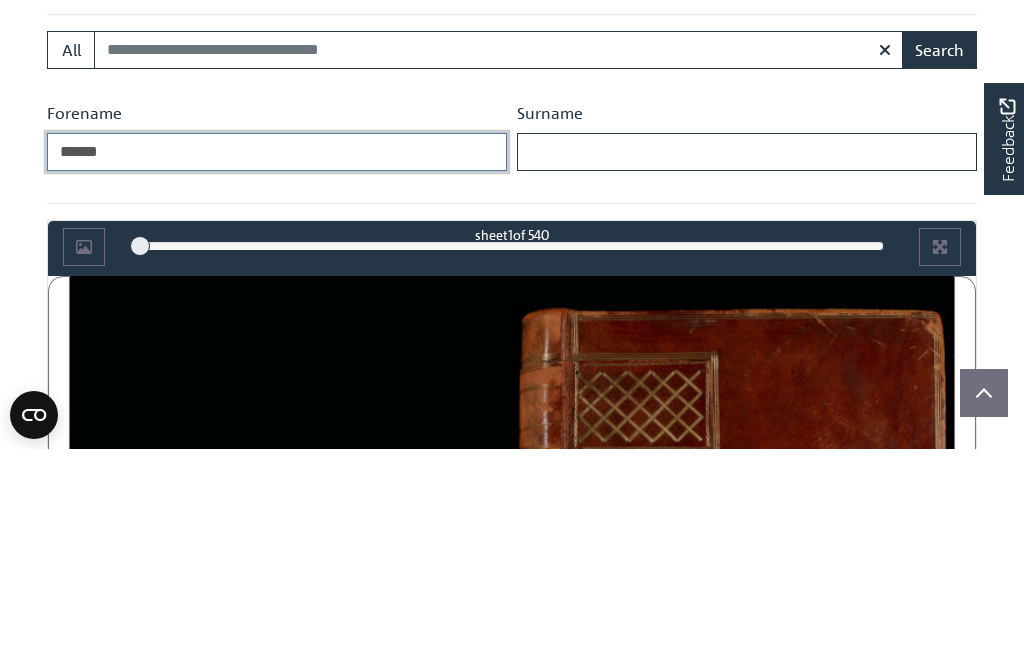 type on "******" 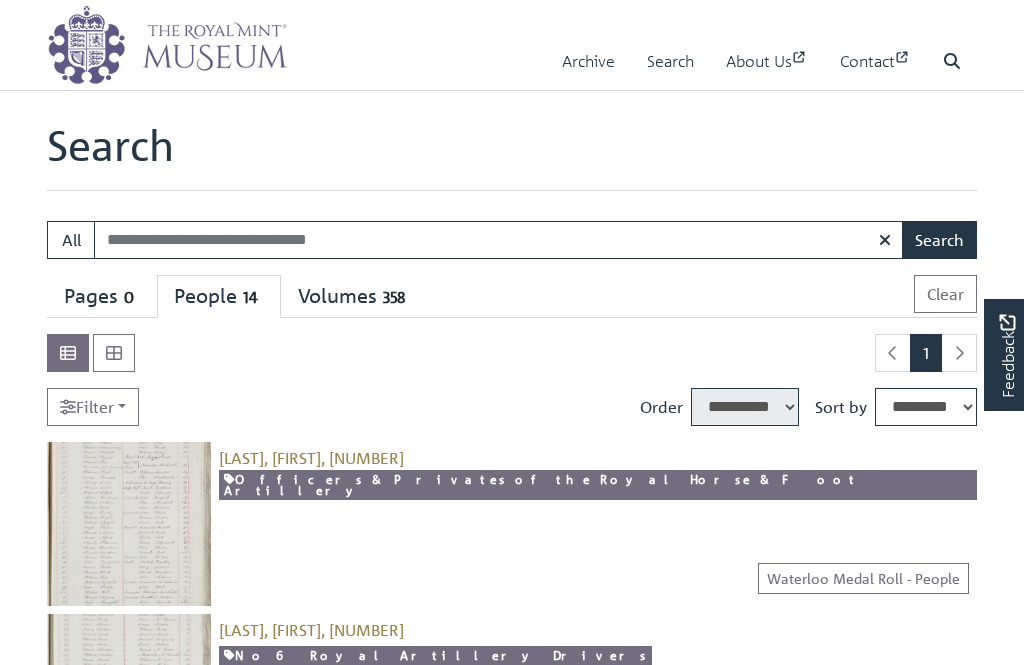 select on "****" 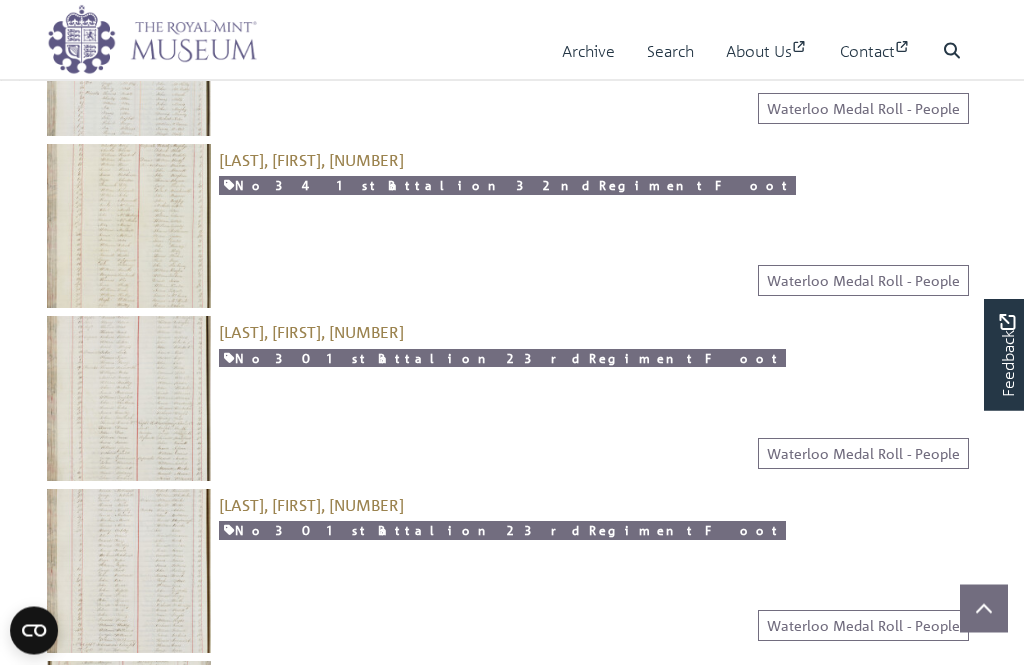 scroll, scrollTop: 1505, scrollLeft: 0, axis: vertical 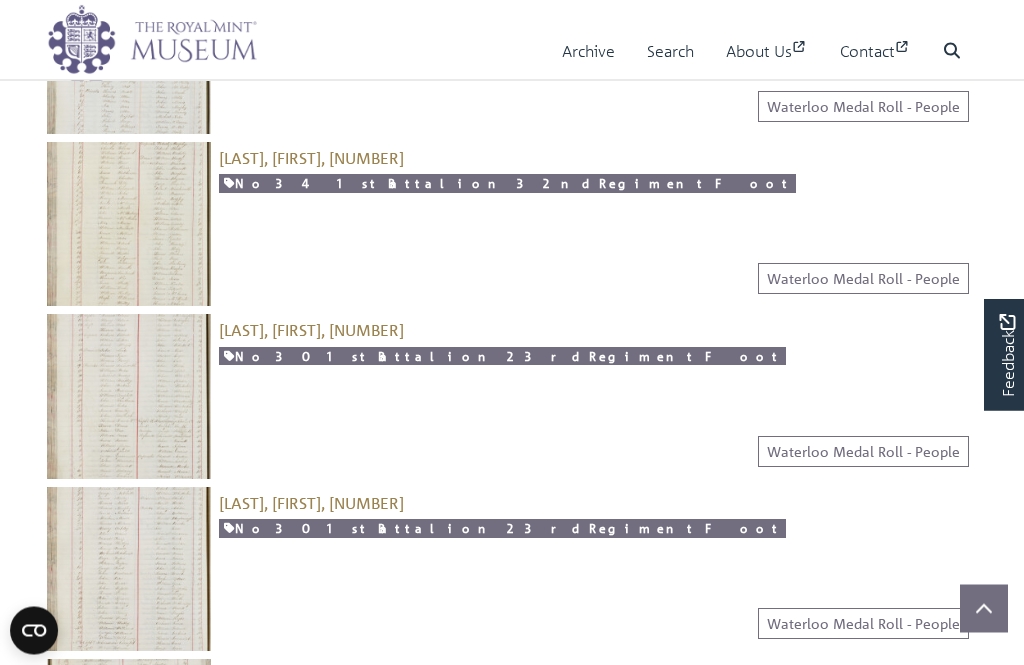 click at bounding box center [129, 397] 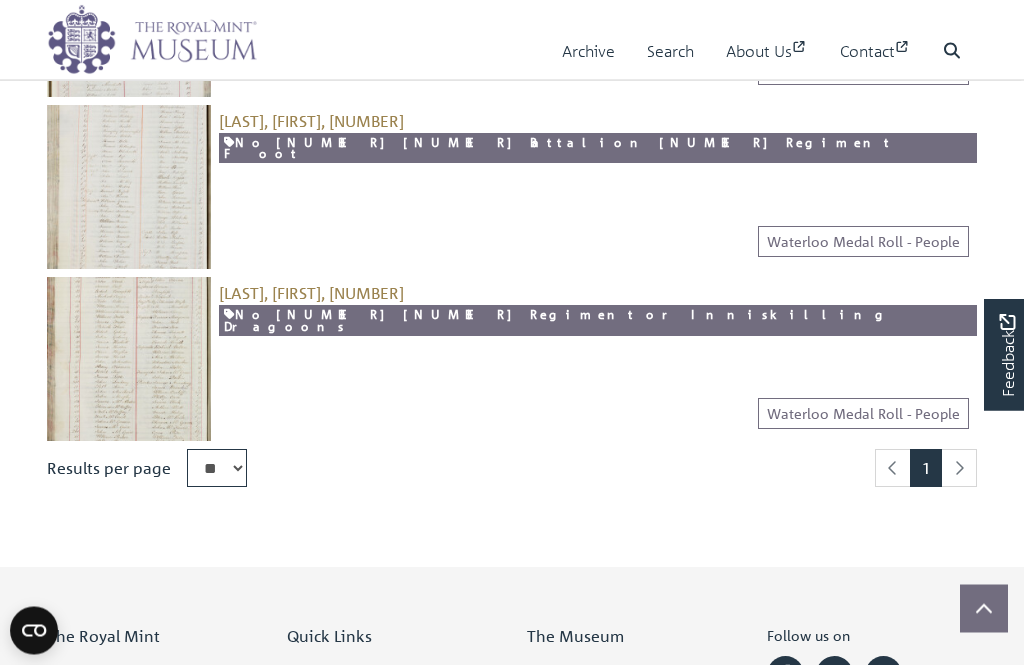 scroll, scrollTop: 2405, scrollLeft: 0, axis: vertical 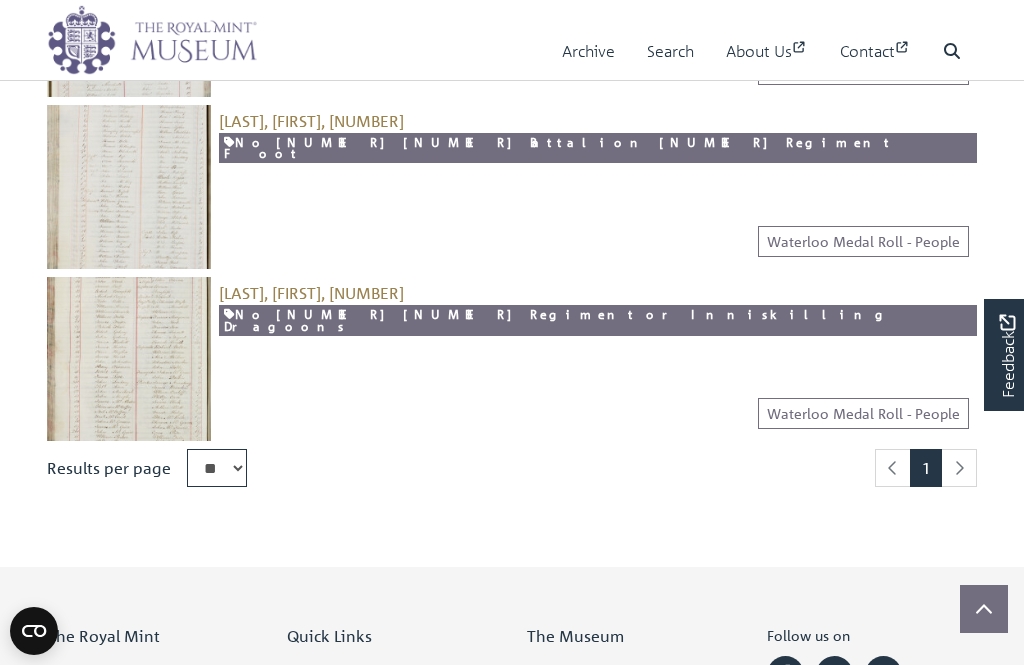 click at bounding box center [959, 468] 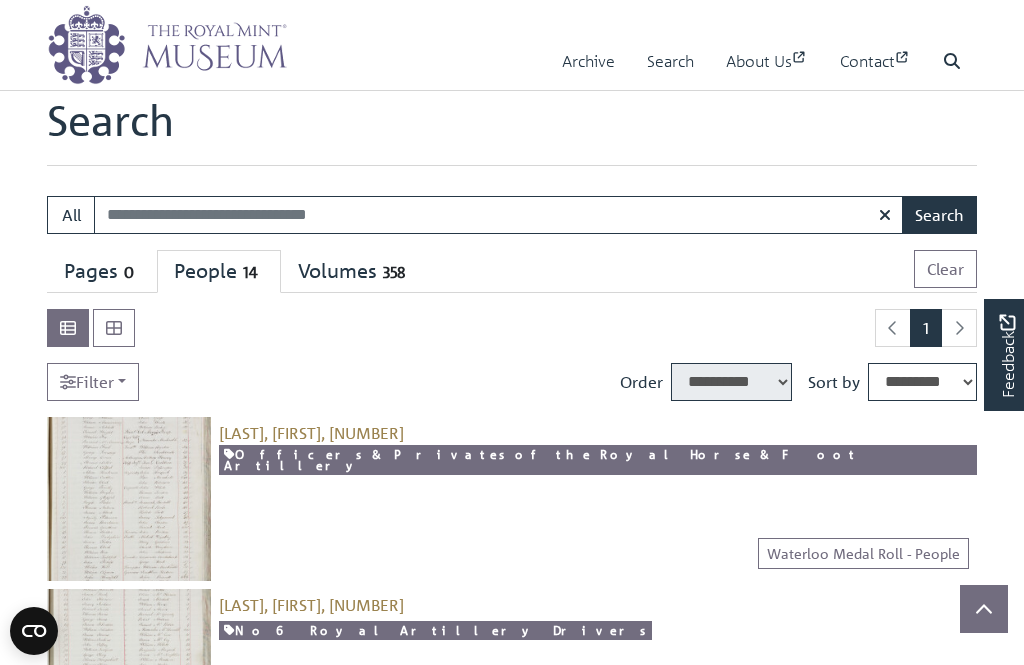 scroll, scrollTop: 24, scrollLeft: 0, axis: vertical 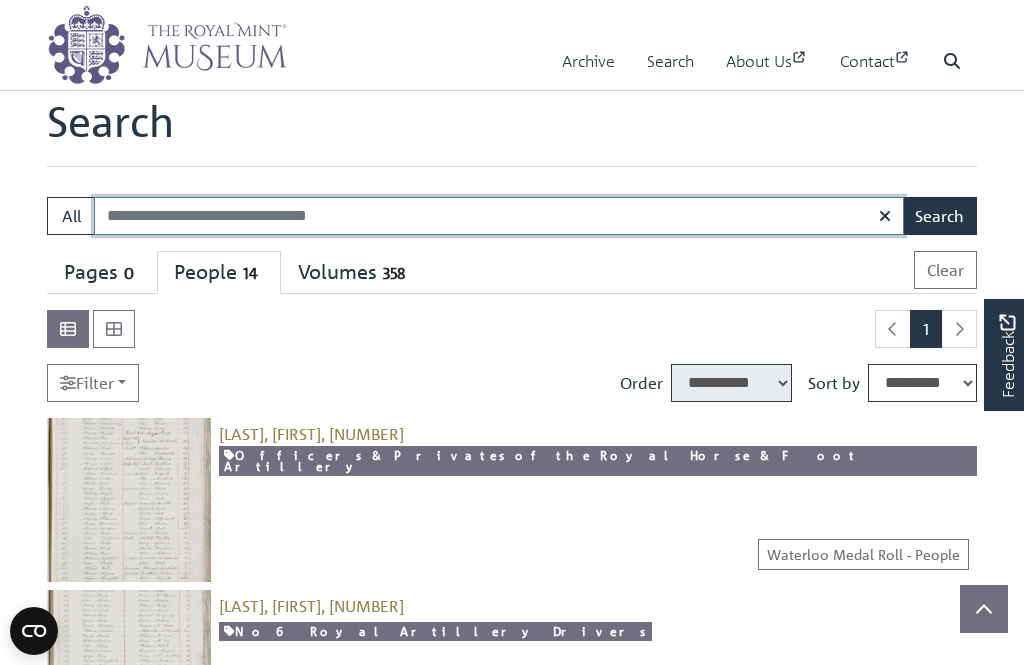 click on "Search:" at bounding box center (499, 216) 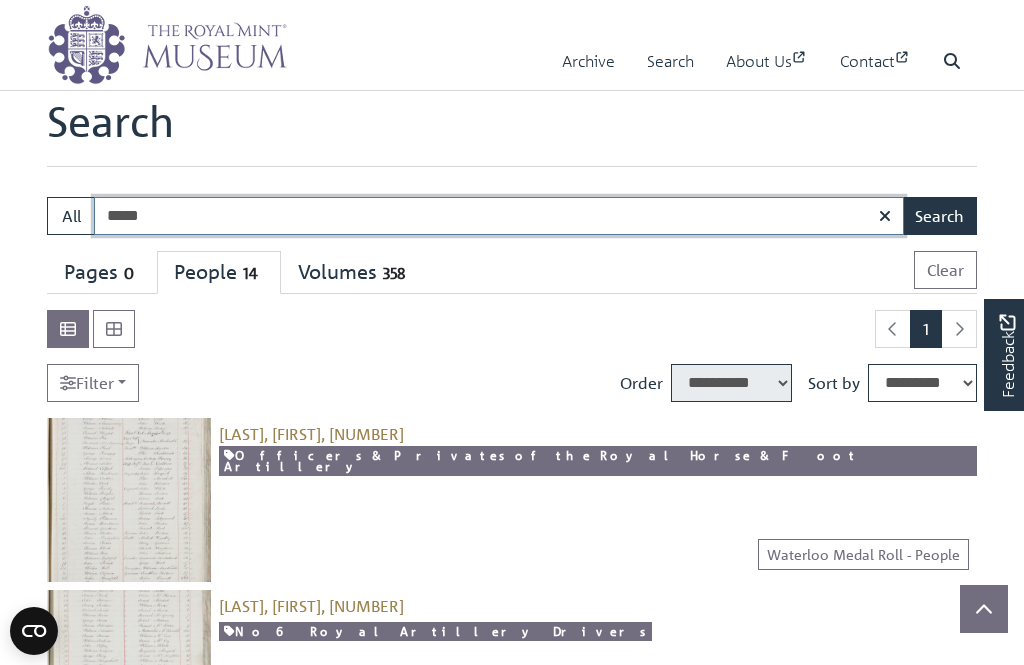 type on "*****" 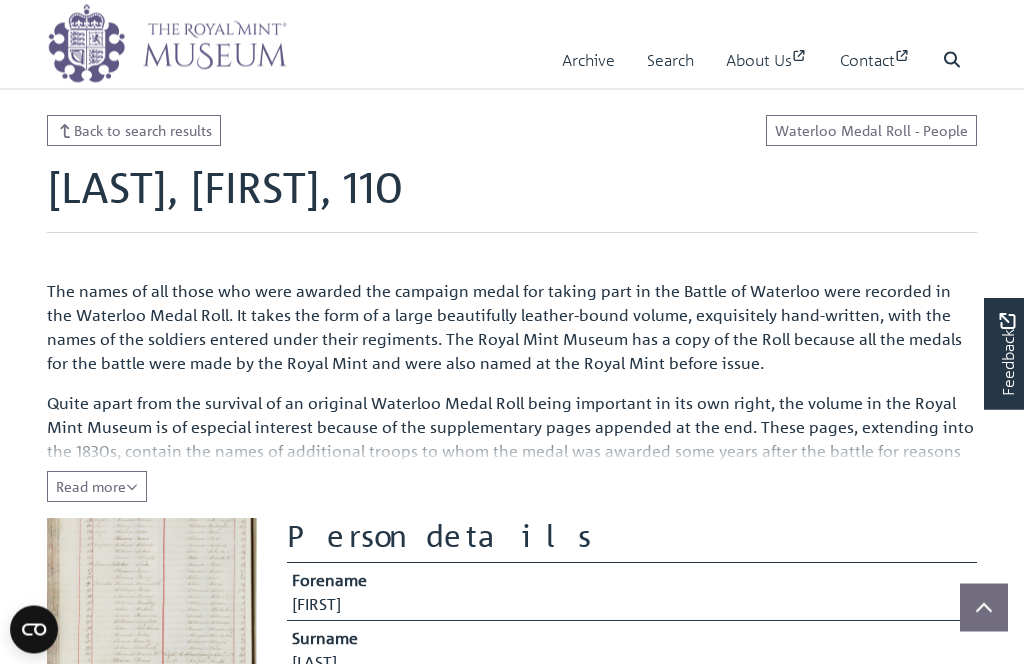 scroll, scrollTop: 0, scrollLeft: 0, axis: both 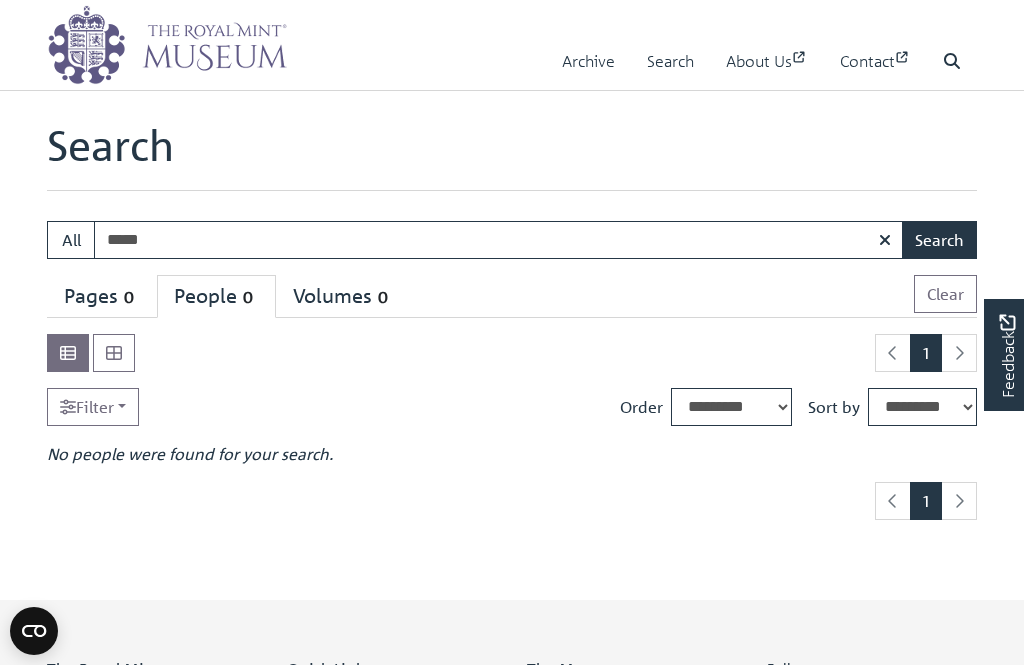 click on "All" at bounding box center (71, 240) 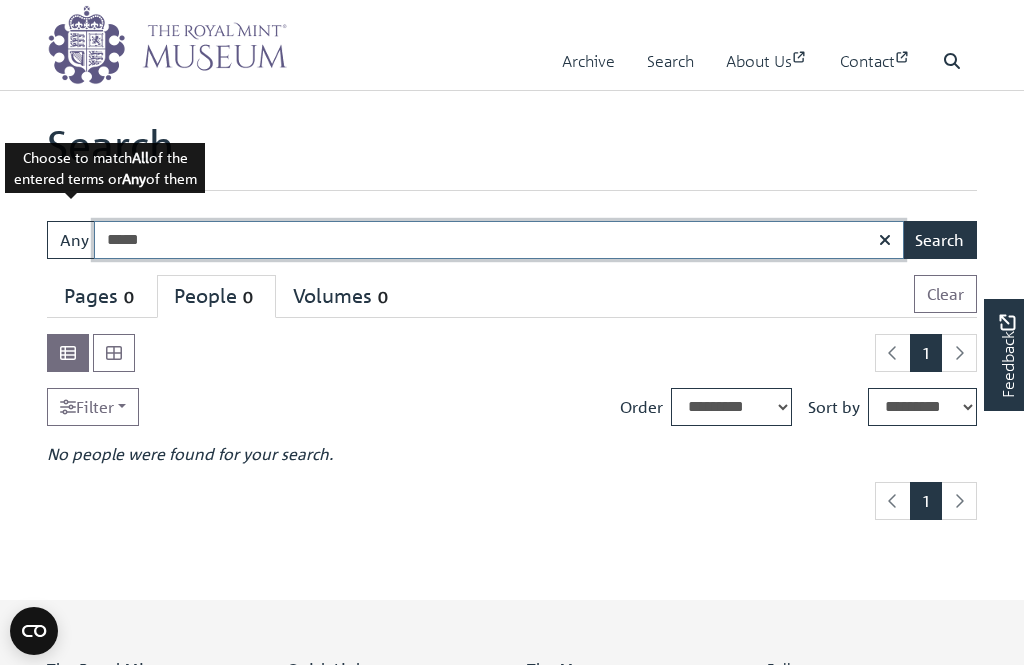 click on "*****" at bounding box center [499, 240] 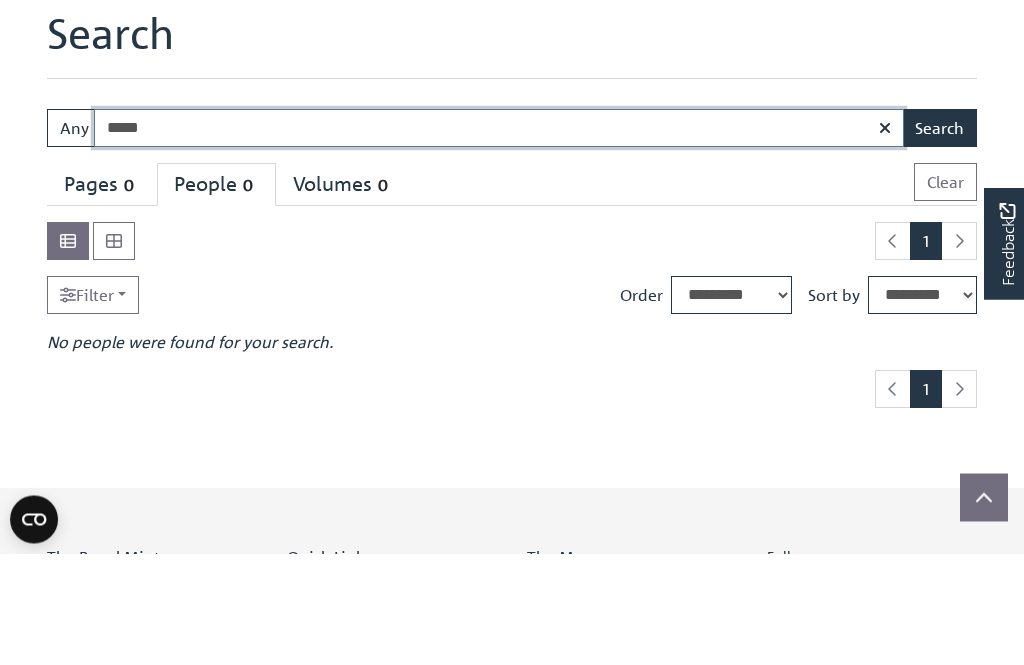 click on "*****" at bounding box center (499, 240) 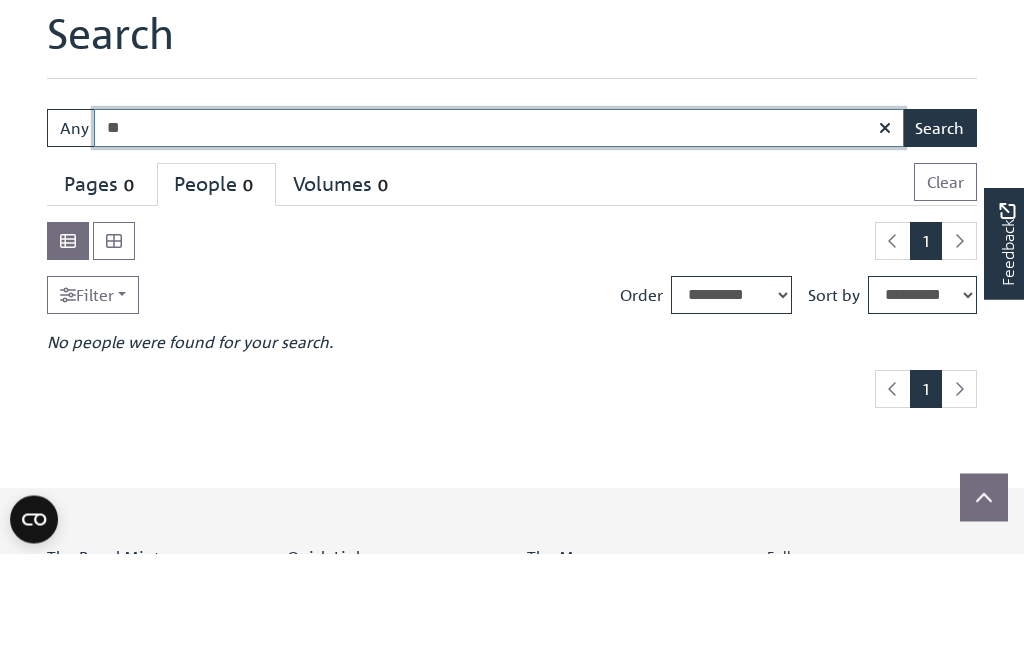 type on "*" 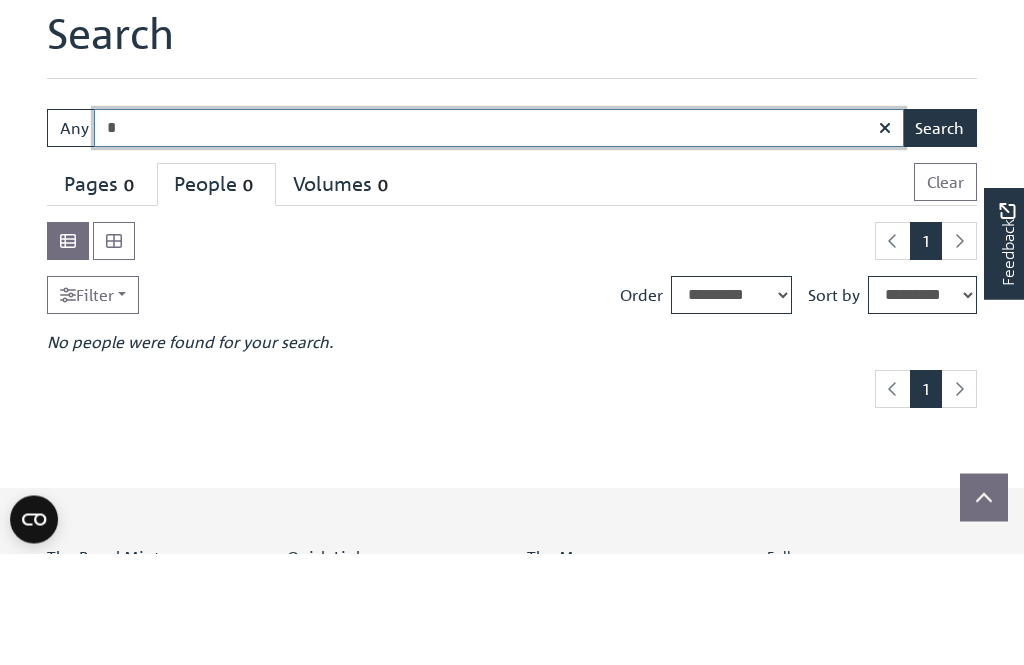 type 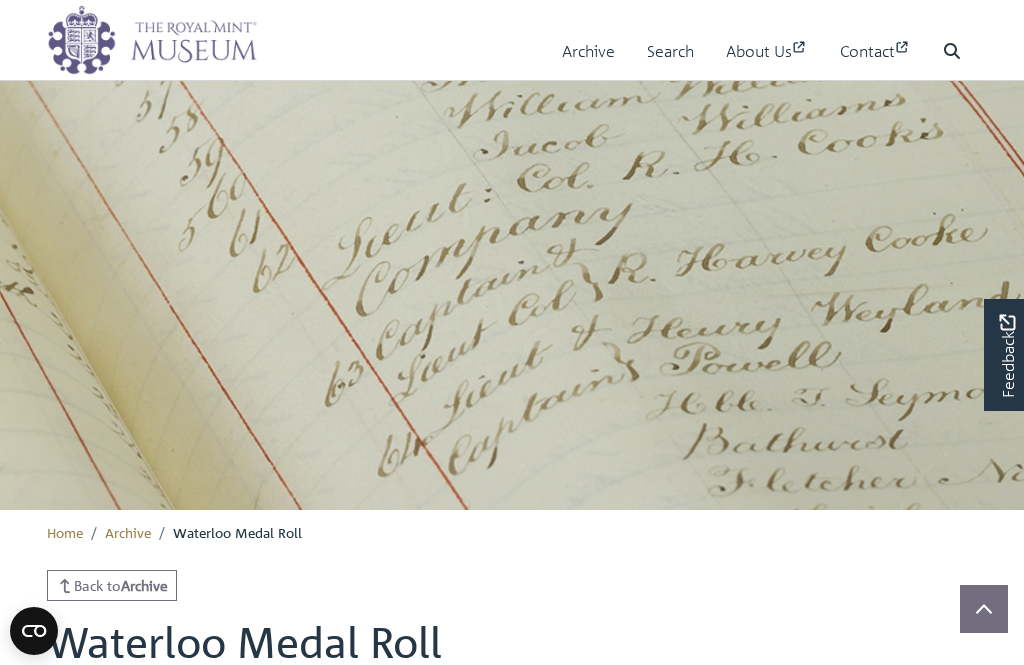 scroll, scrollTop: 1040, scrollLeft: 0, axis: vertical 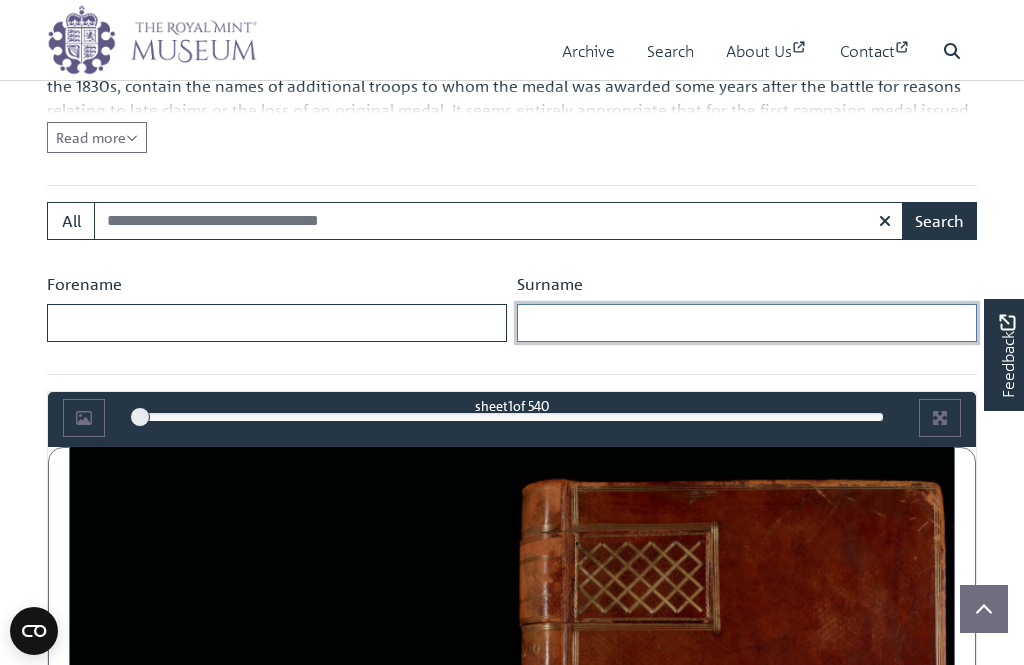 click on "Surname" at bounding box center (747, 323) 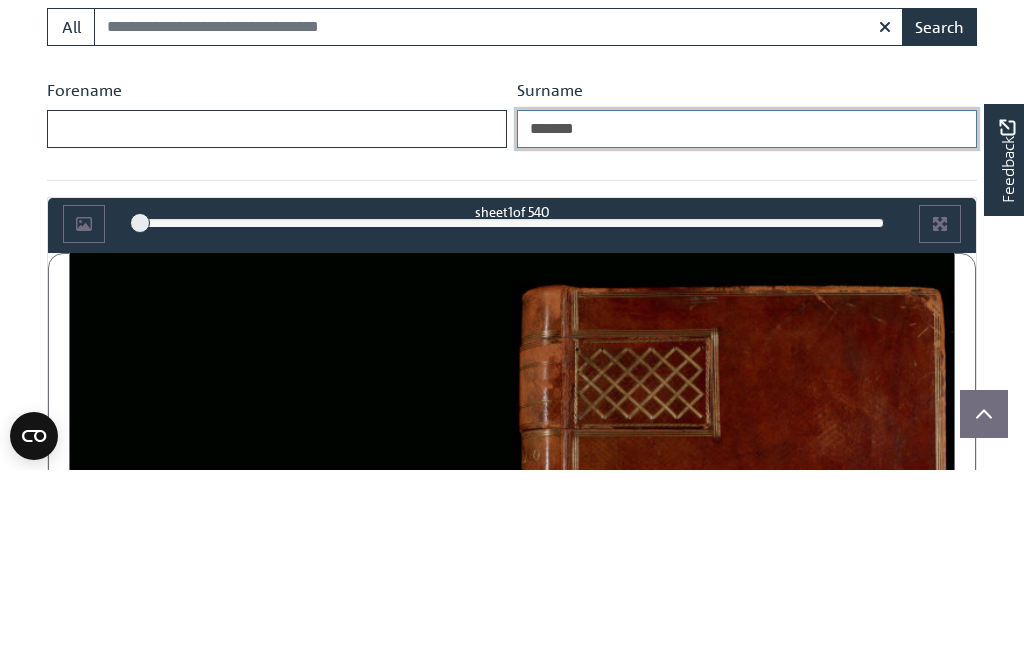 type on "*******" 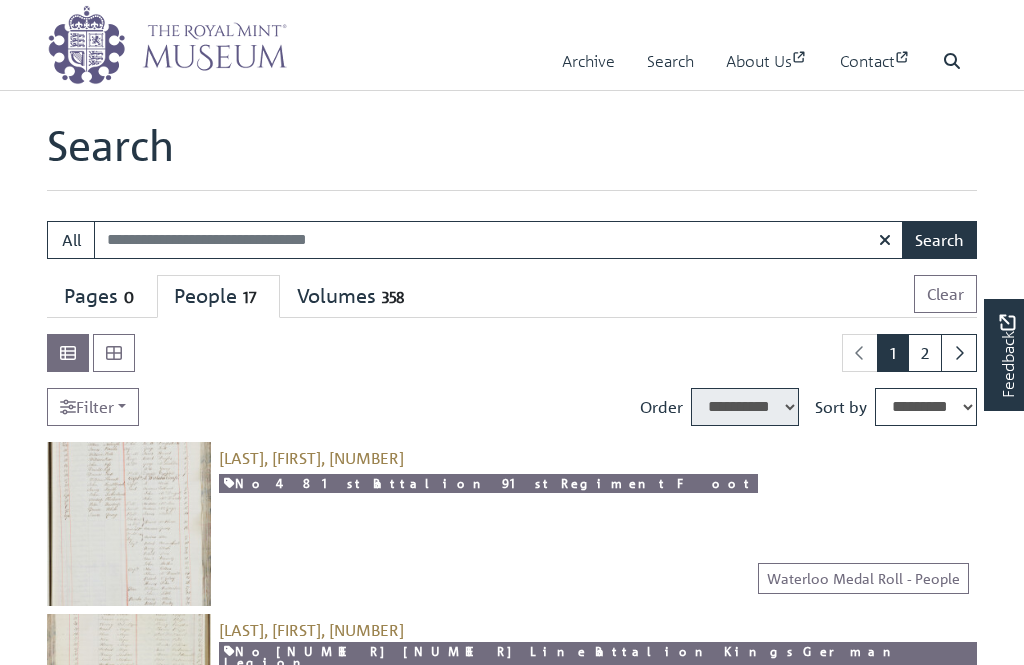 select on "****" 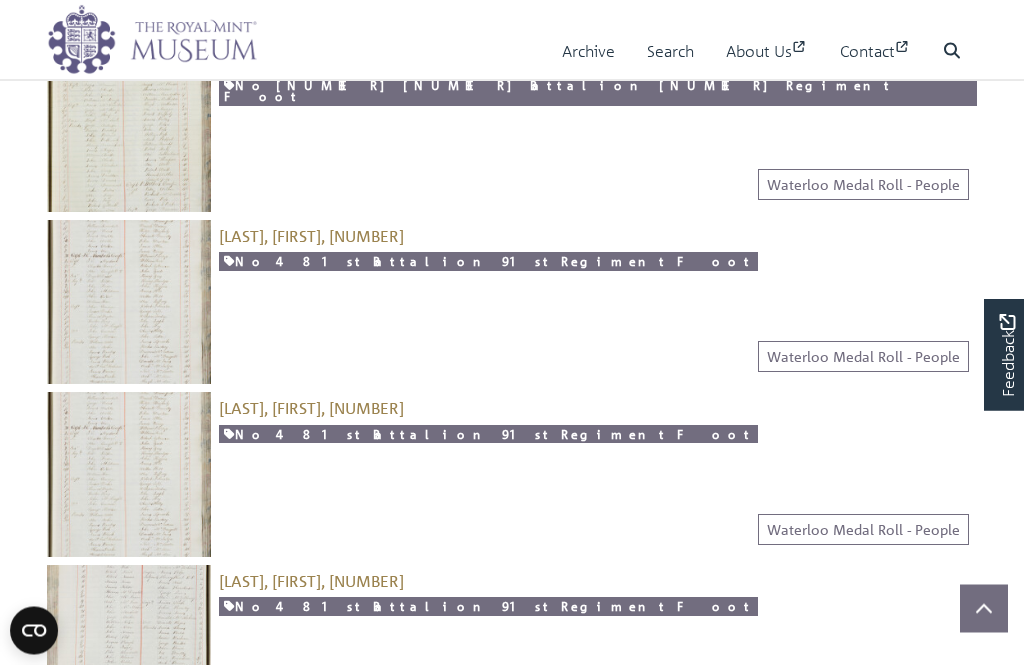 scroll, scrollTop: 1428, scrollLeft: 0, axis: vertical 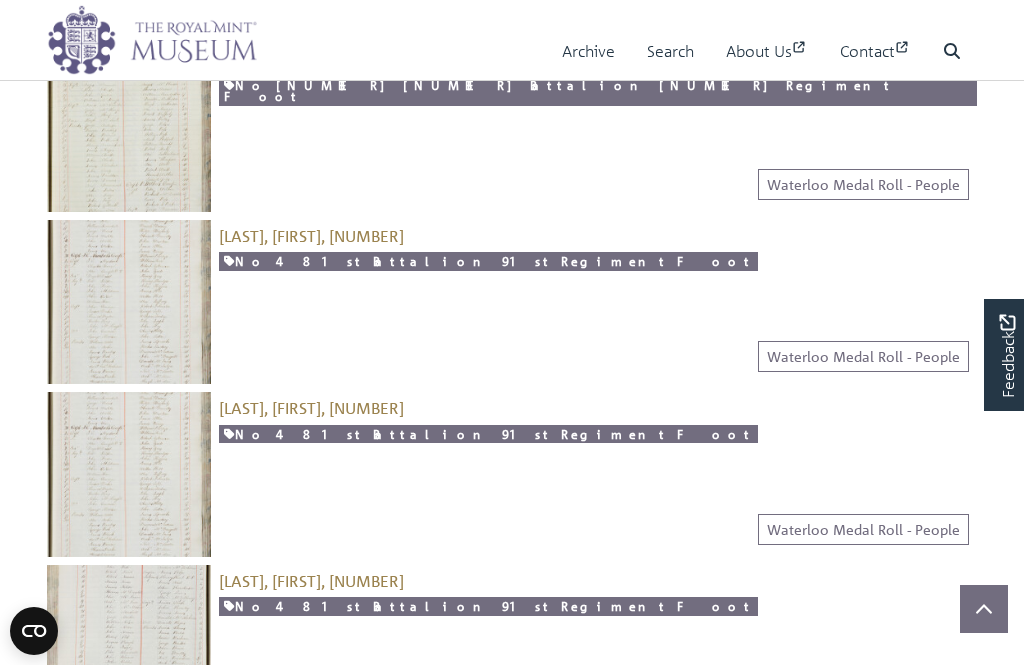 click at bounding box center [129, 474] 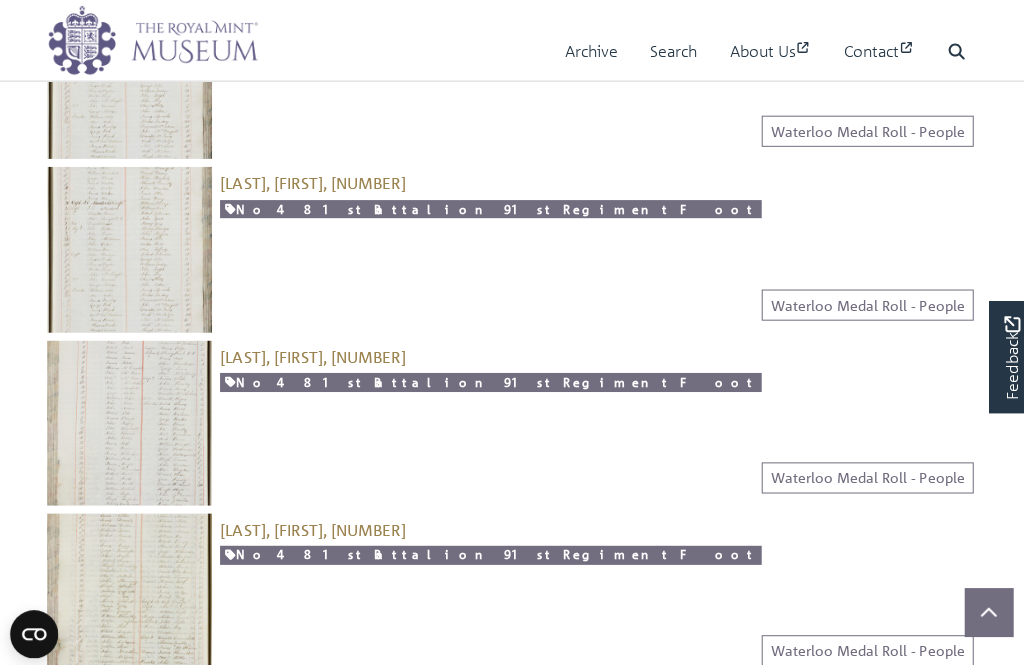 scroll, scrollTop: 1680, scrollLeft: 0, axis: vertical 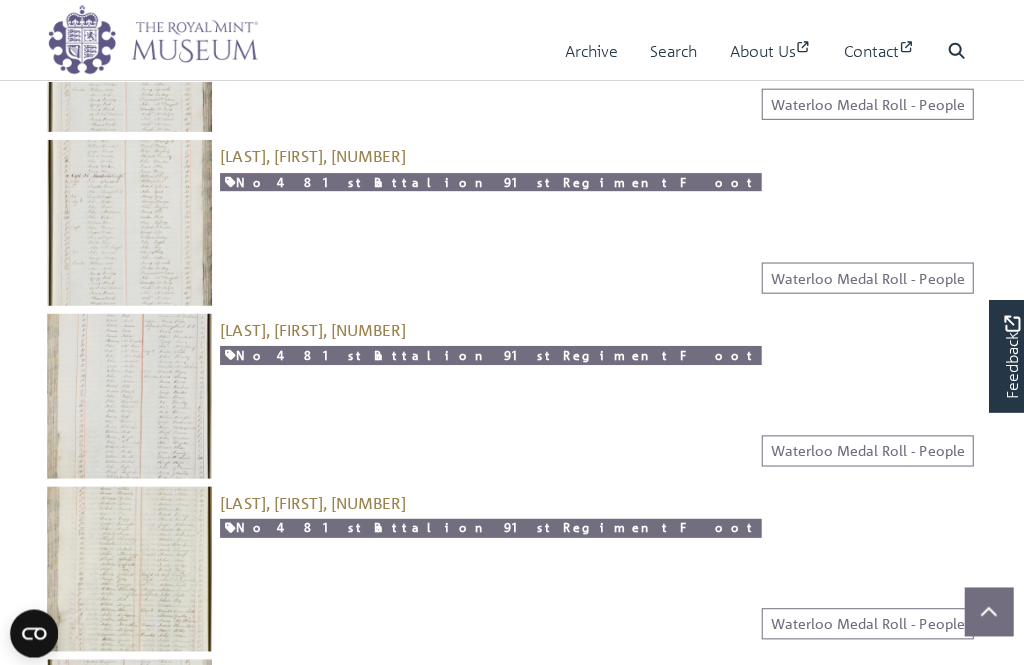 click at bounding box center (129, 395) 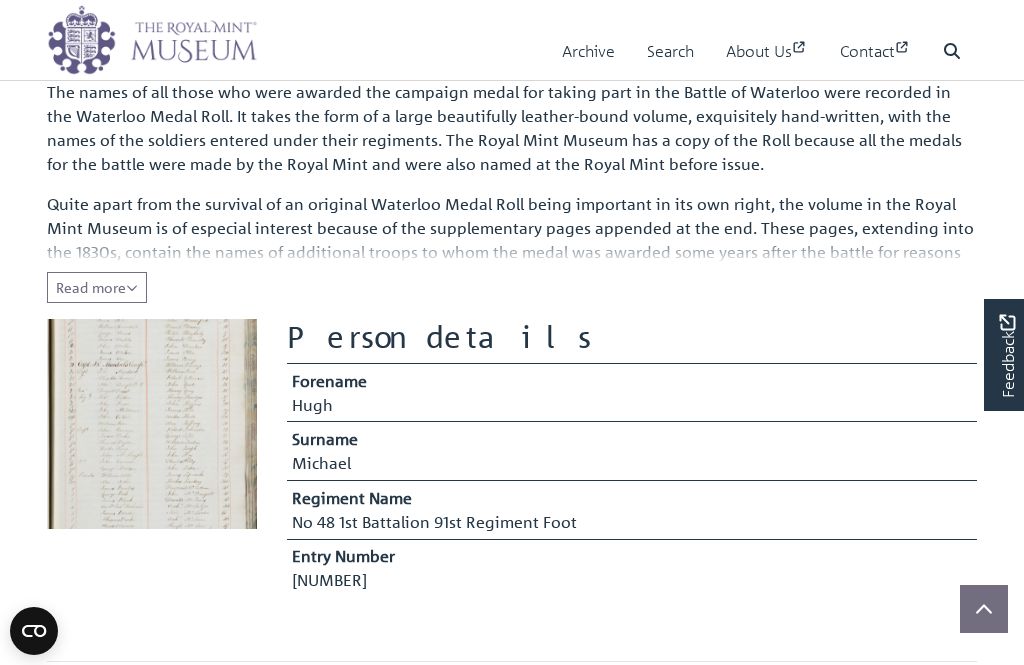 scroll, scrollTop: 221, scrollLeft: 0, axis: vertical 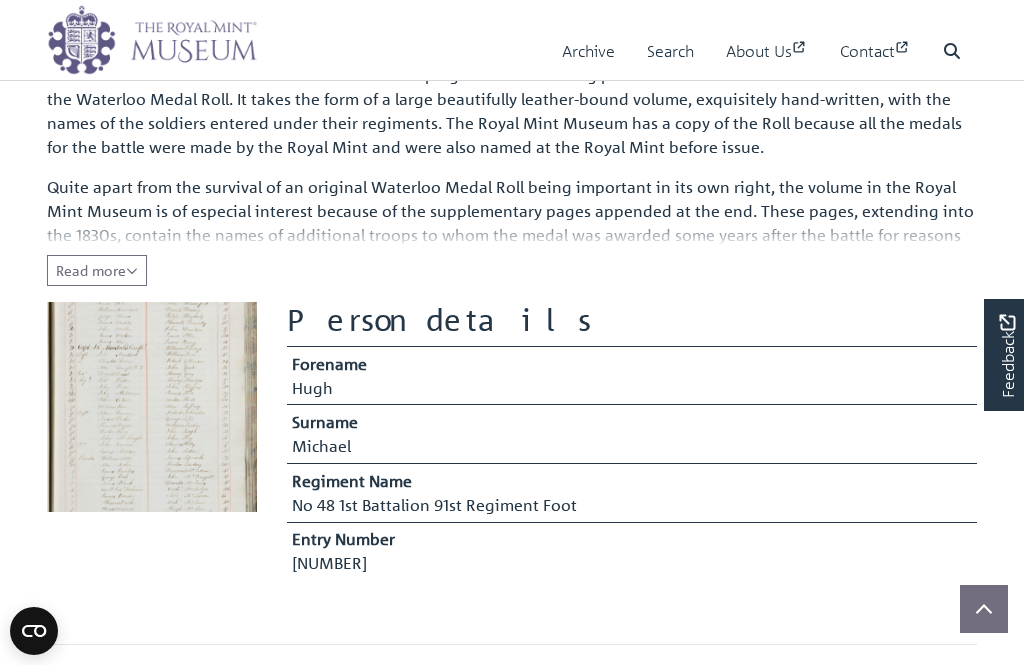 click at bounding box center (152, 407) 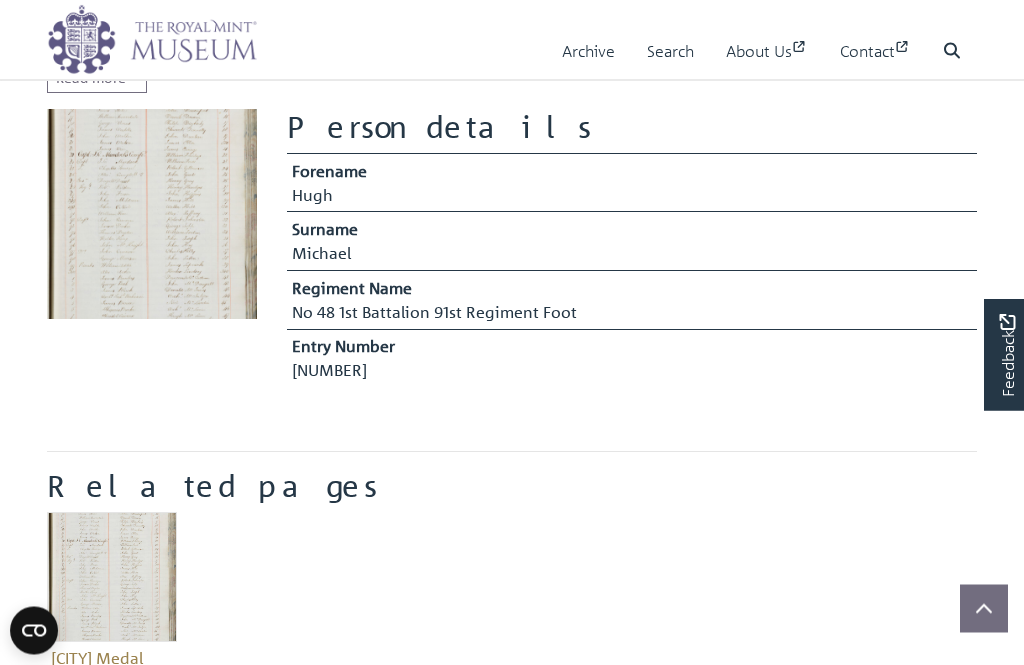 scroll, scrollTop: 414, scrollLeft: 0, axis: vertical 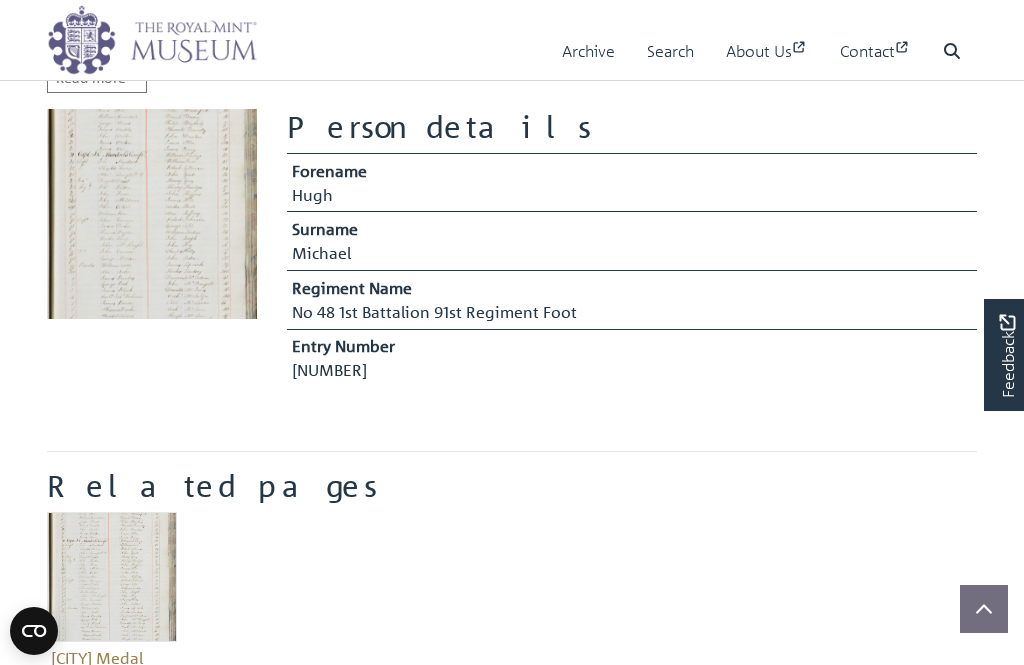 click at bounding box center [112, 577] 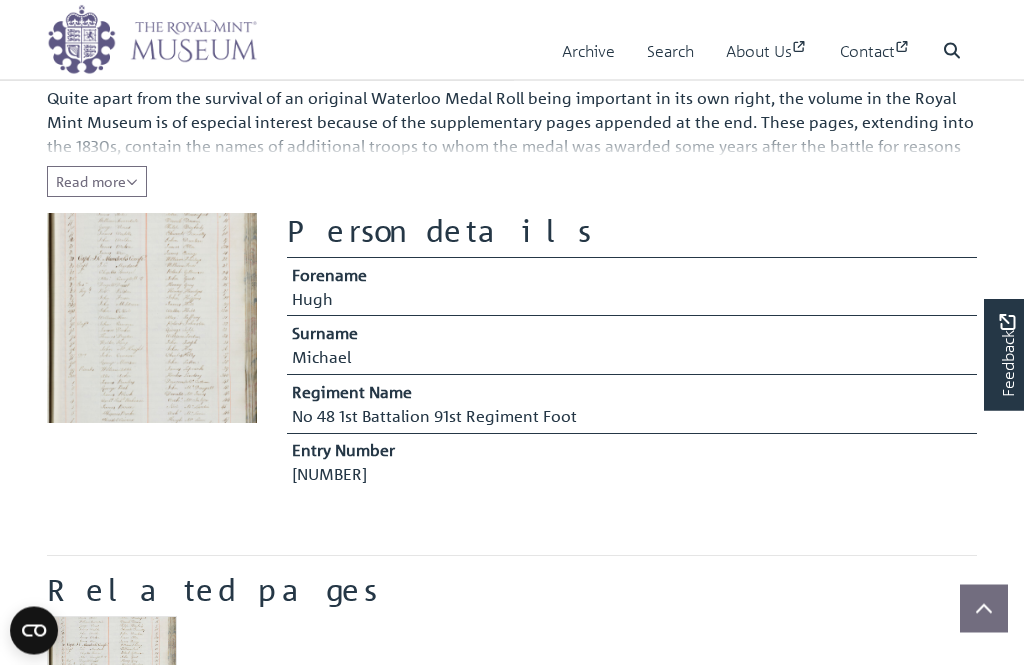 scroll, scrollTop: 307, scrollLeft: 0, axis: vertical 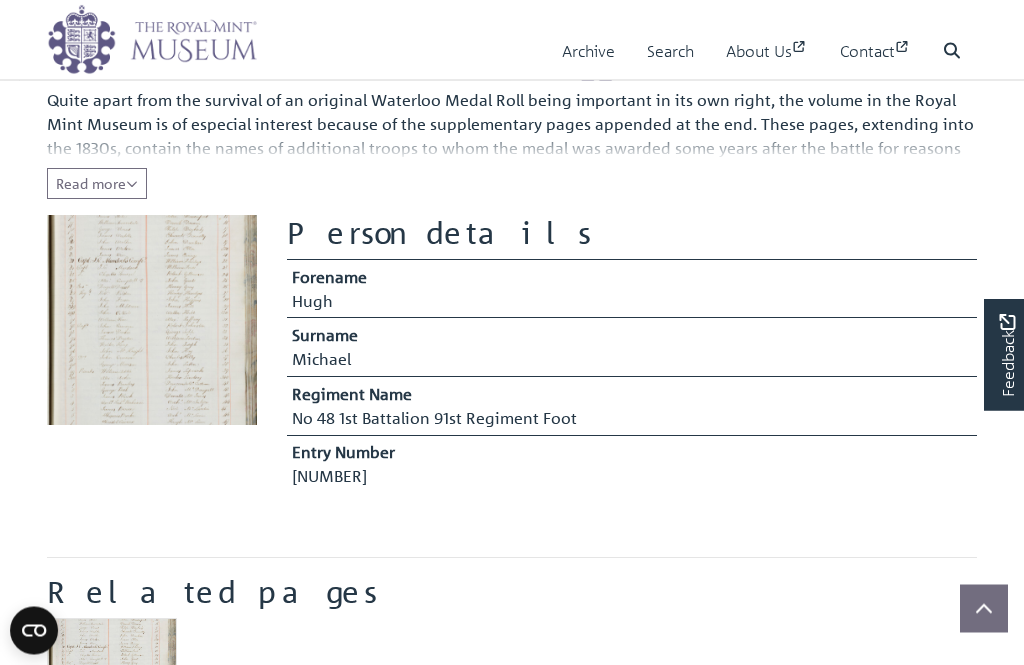 click at bounding box center (152, 321) 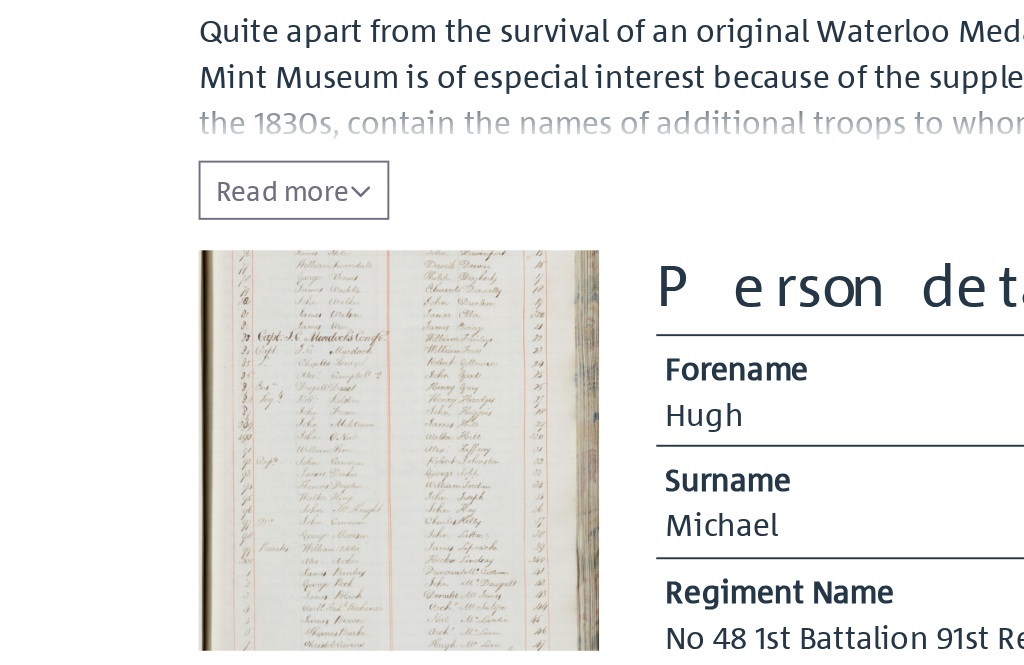 scroll, scrollTop: 238, scrollLeft: 0, axis: vertical 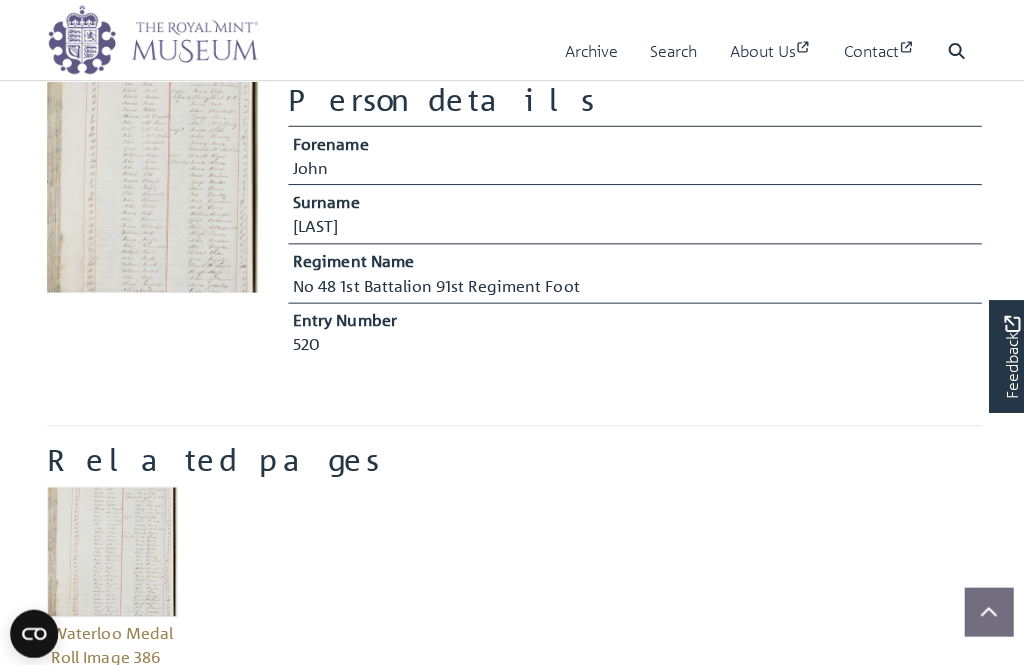 click at bounding box center (112, 549) 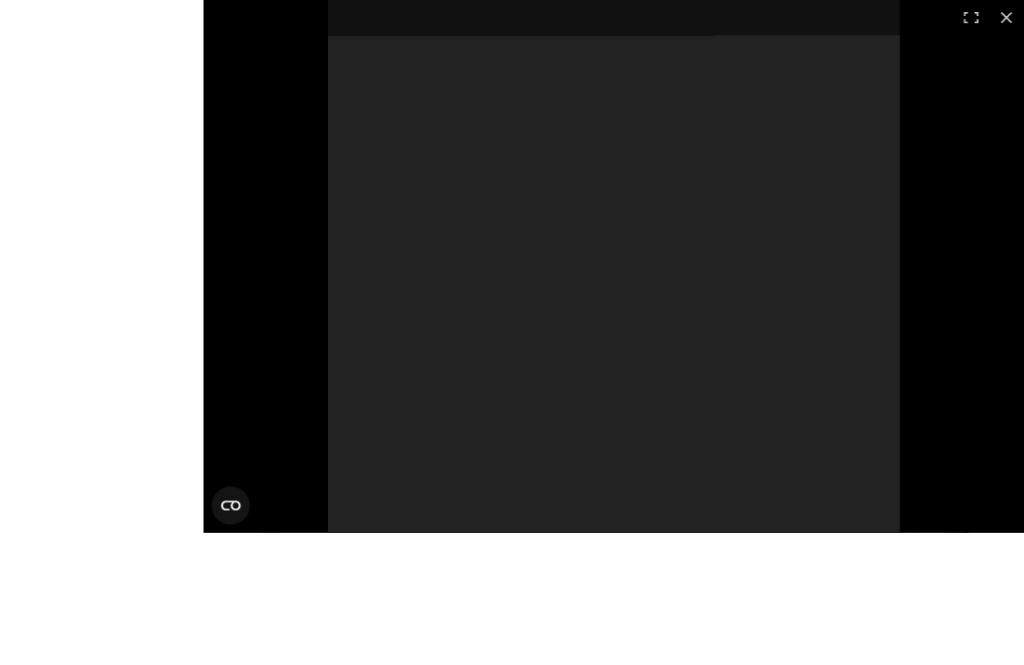 scroll, scrollTop: 1098, scrollLeft: 0, axis: vertical 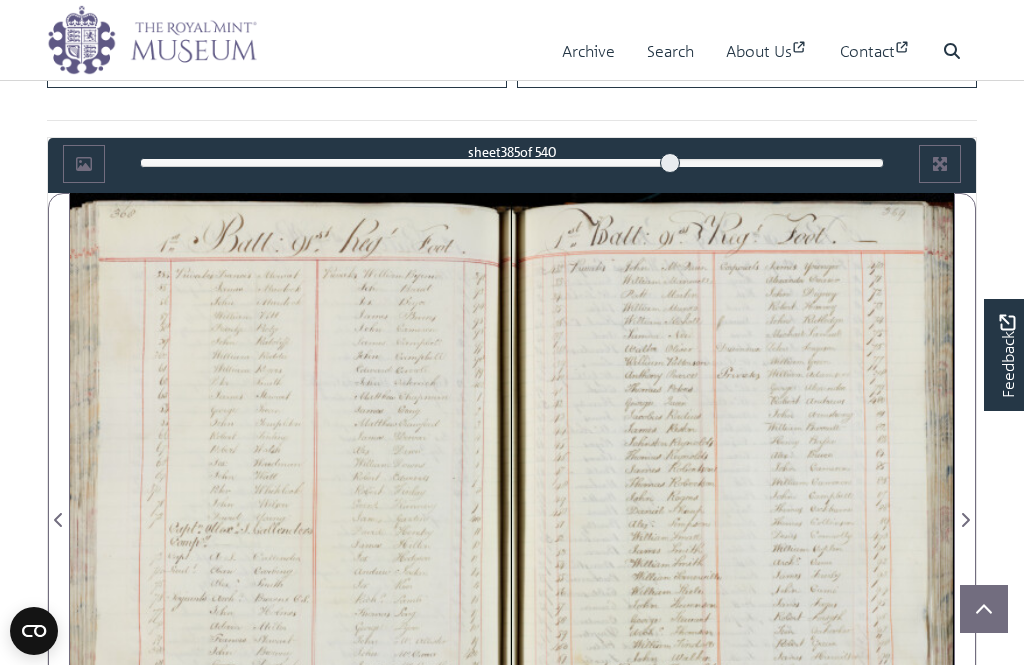 click 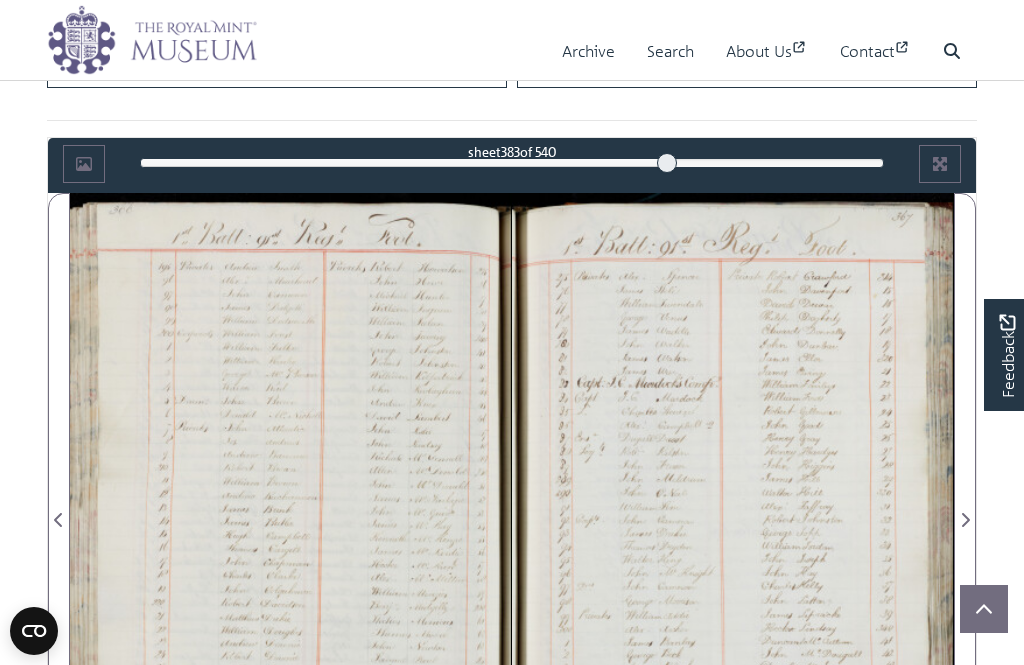 click 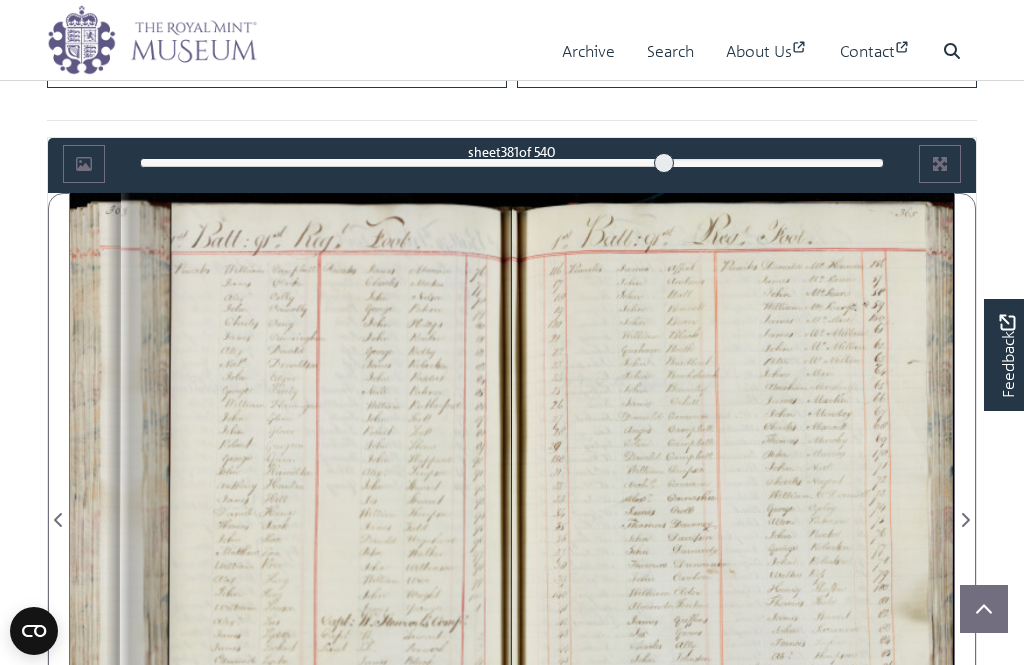 click 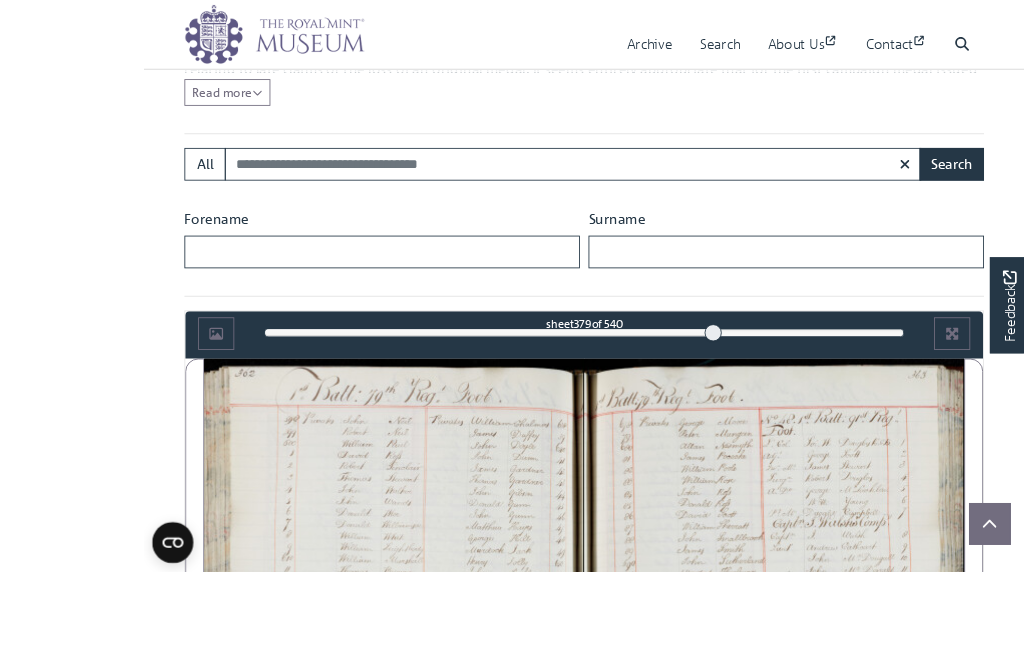 scroll, scrollTop: 969, scrollLeft: 0, axis: vertical 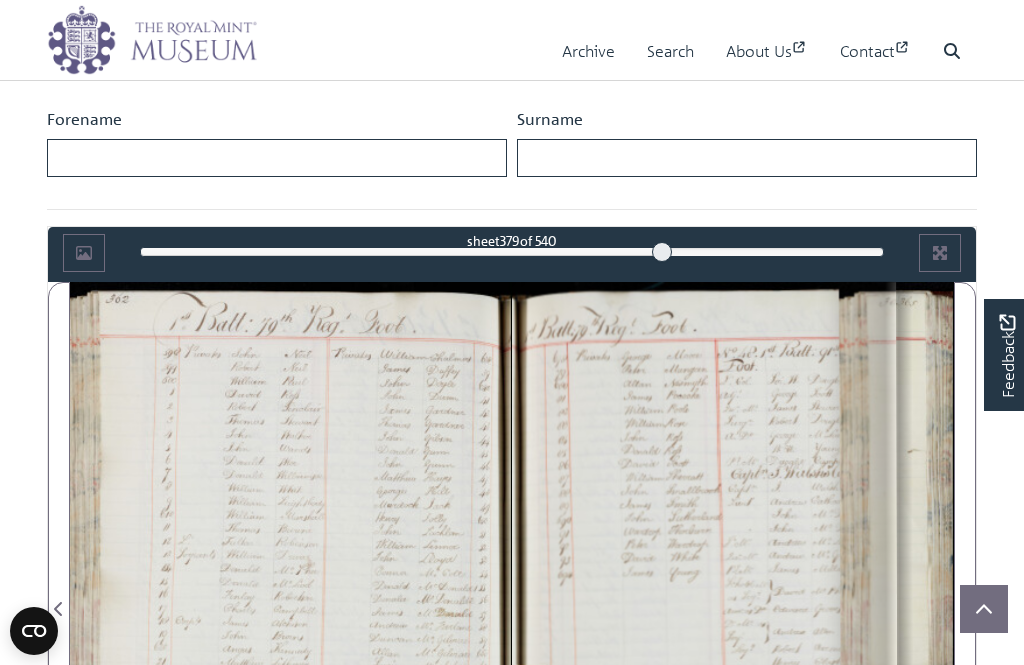 click 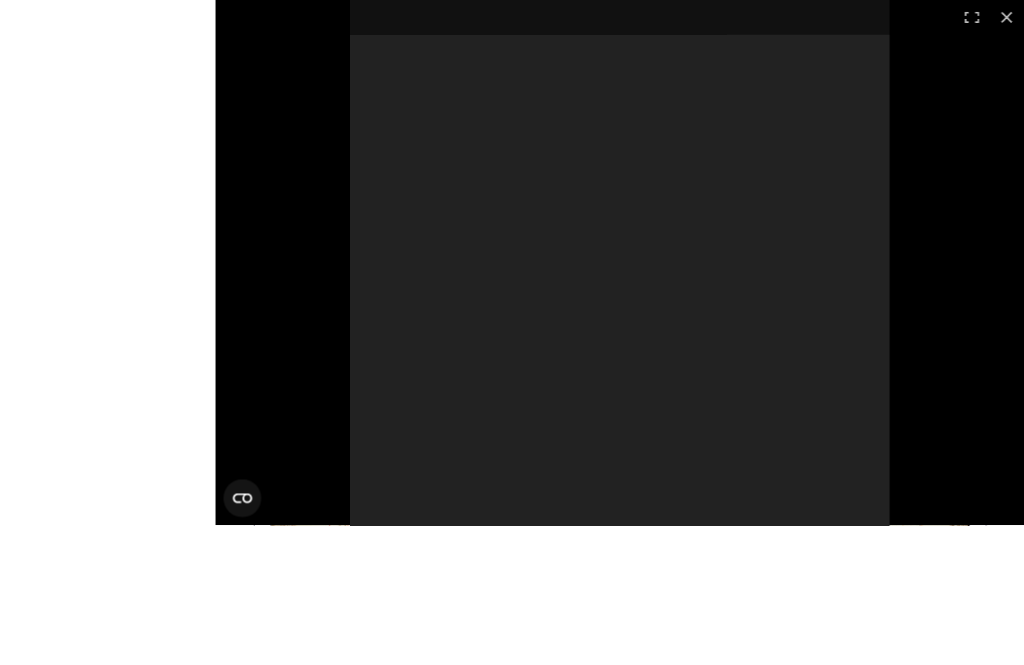 scroll, scrollTop: 1143, scrollLeft: 0, axis: vertical 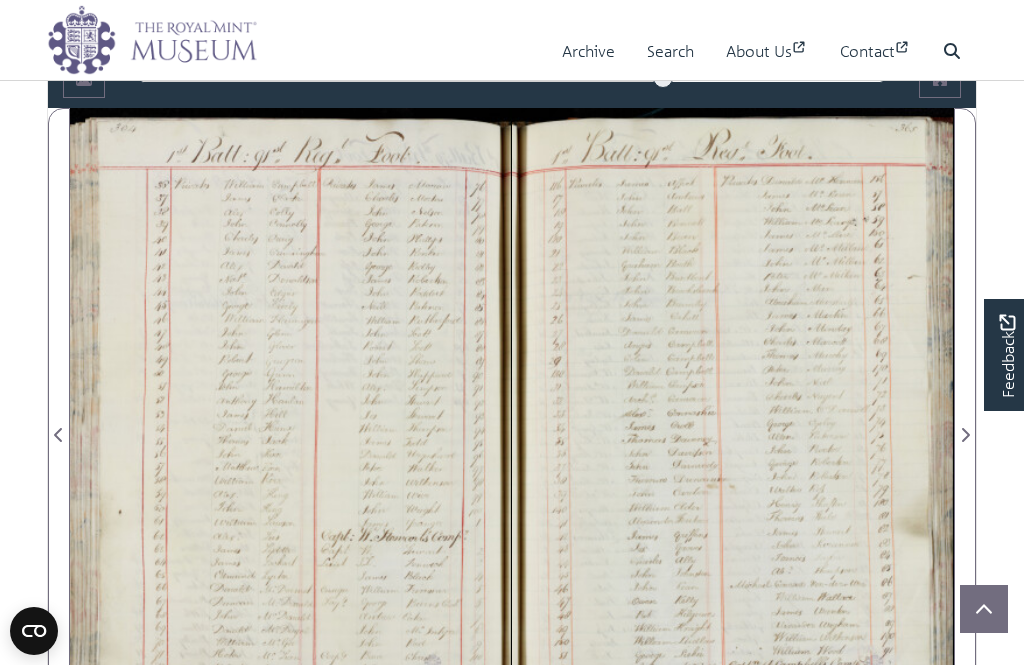 click at bounding box center (59, 435) 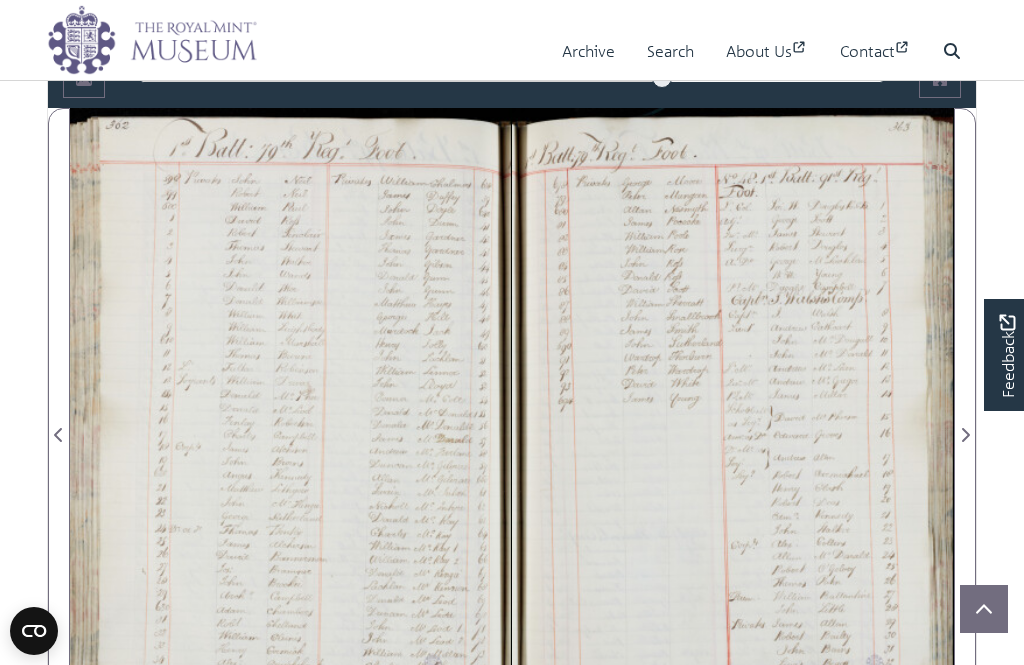 scroll, scrollTop: 1152, scrollLeft: 0, axis: vertical 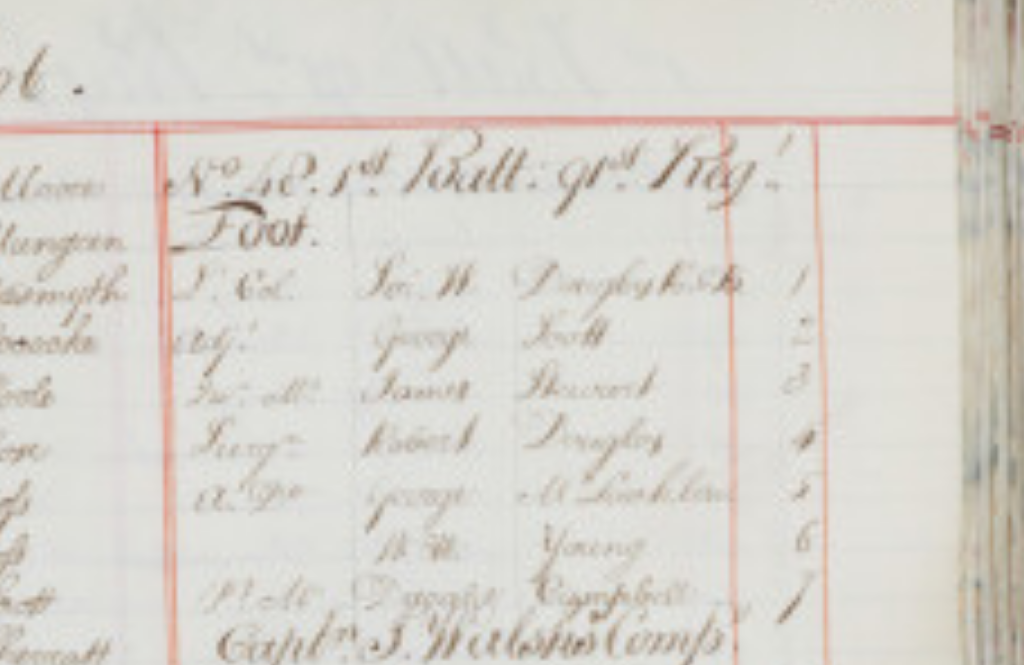 click at bounding box center [733, 414] 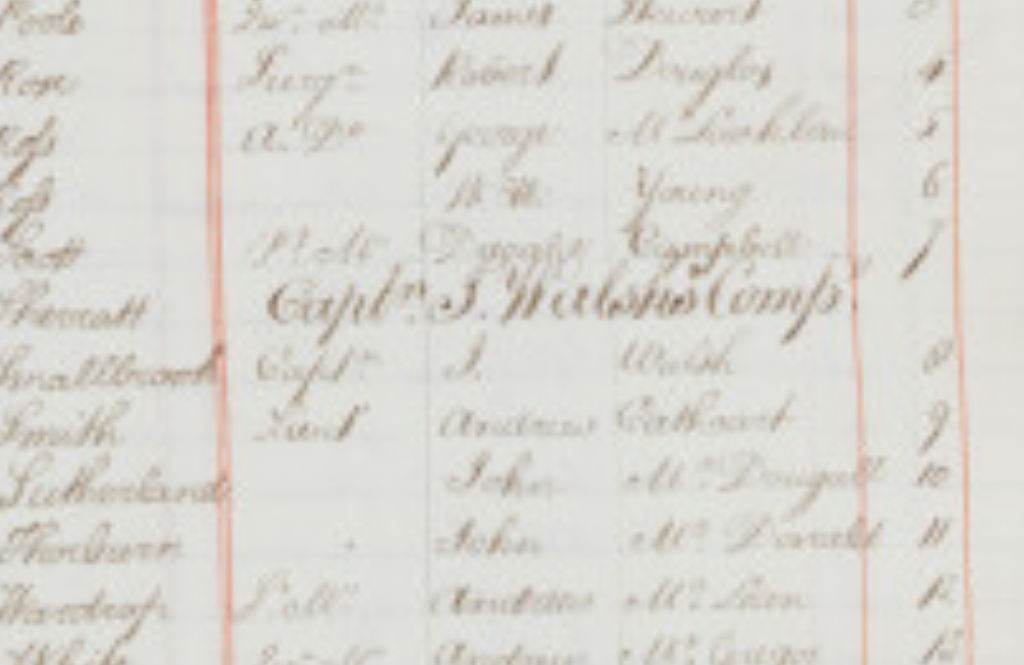 click at bounding box center [733, 414] 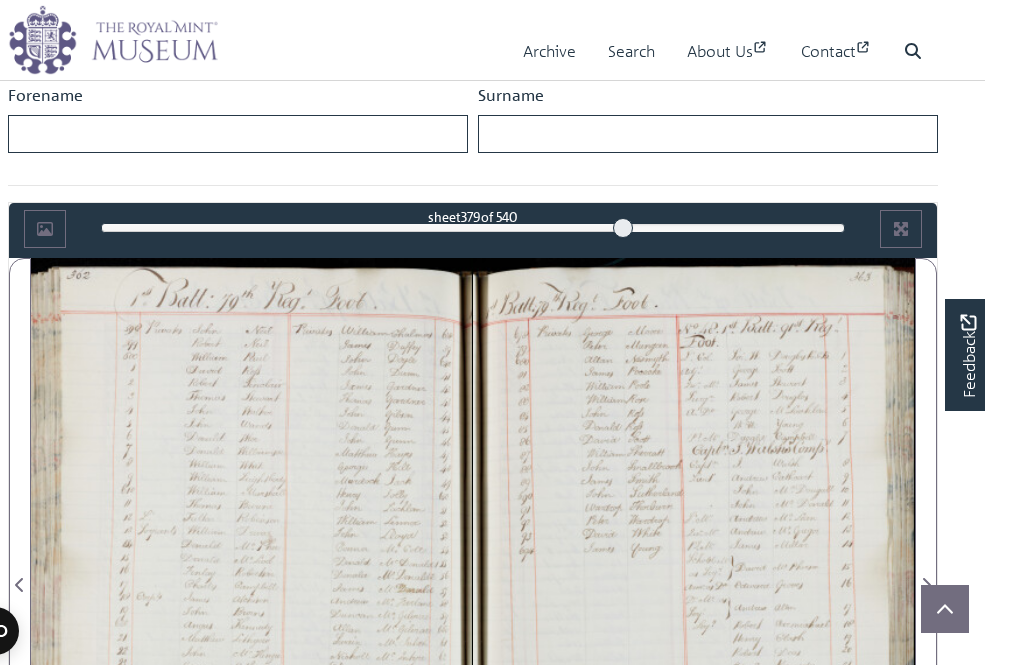 scroll, scrollTop: 1020, scrollLeft: 0, axis: vertical 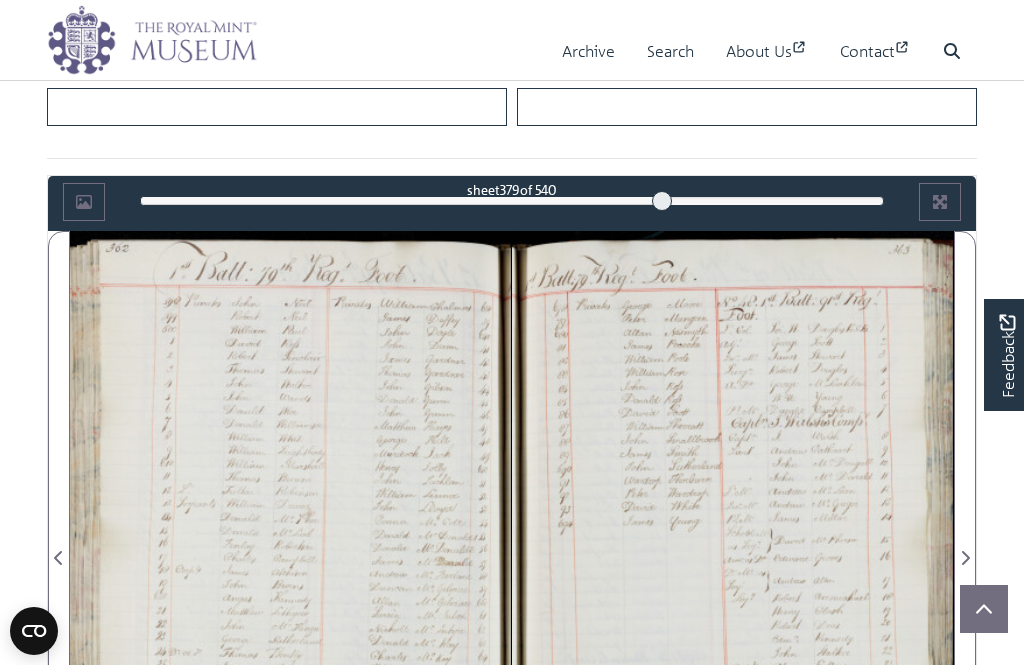 click at bounding box center [733, 546] 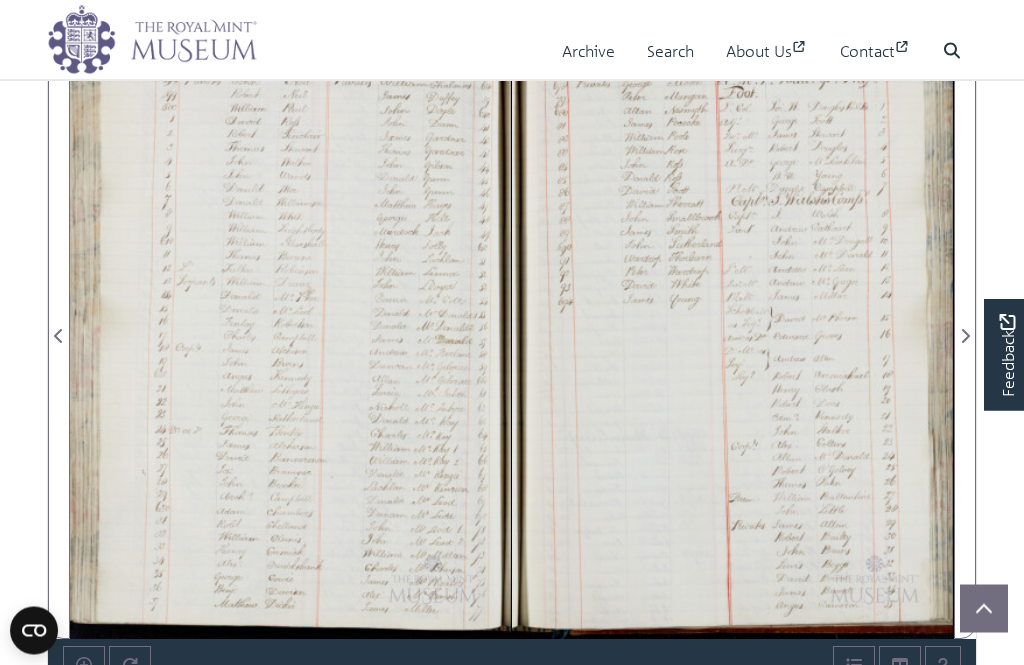 scroll, scrollTop: 1247, scrollLeft: 0, axis: vertical 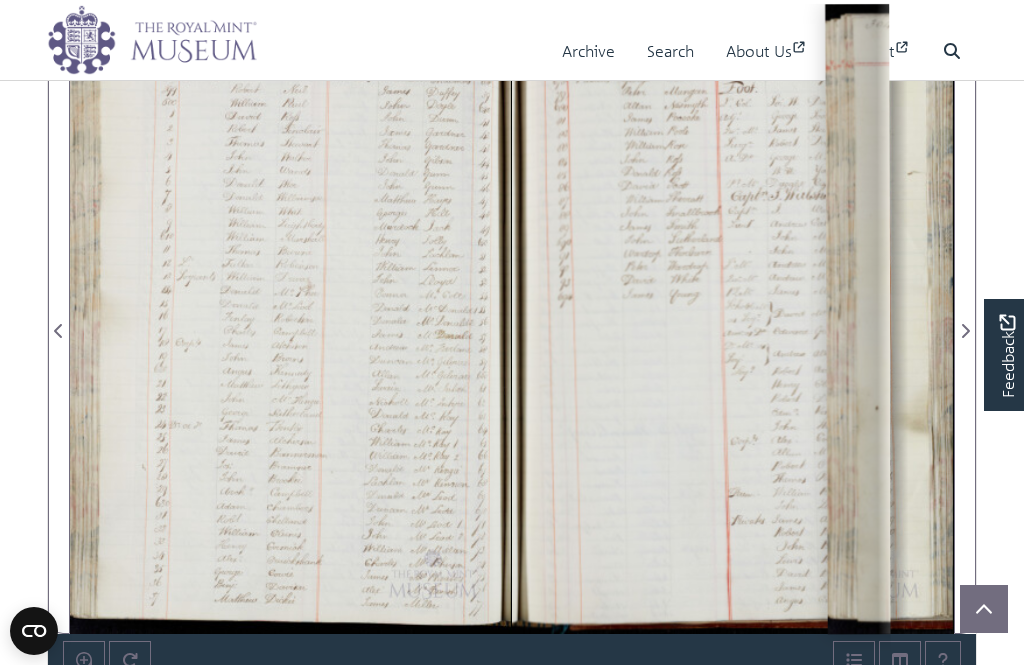 click at bounding box center [965, 331] 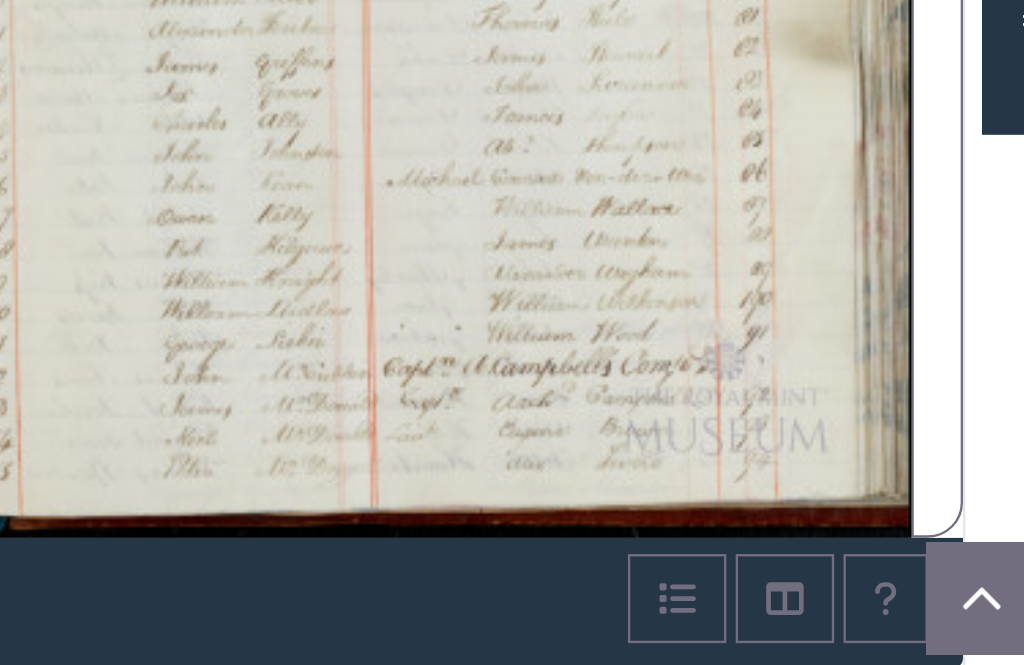 scroll, scrollTop: 1299, scrollLeft: 0, axis: vertical 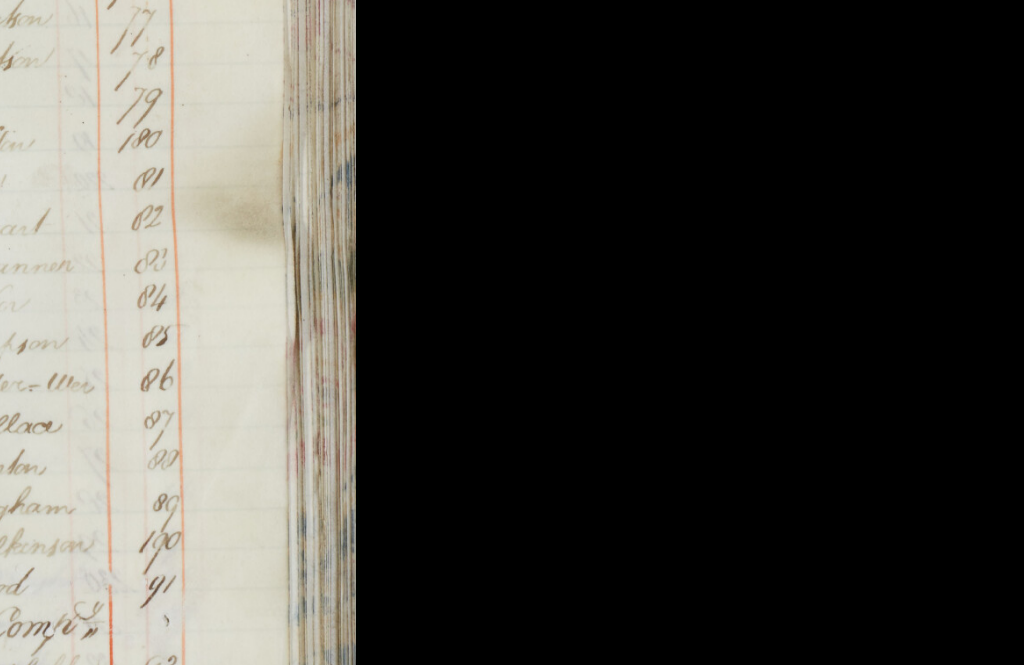 click at bounding box center [790, 332] 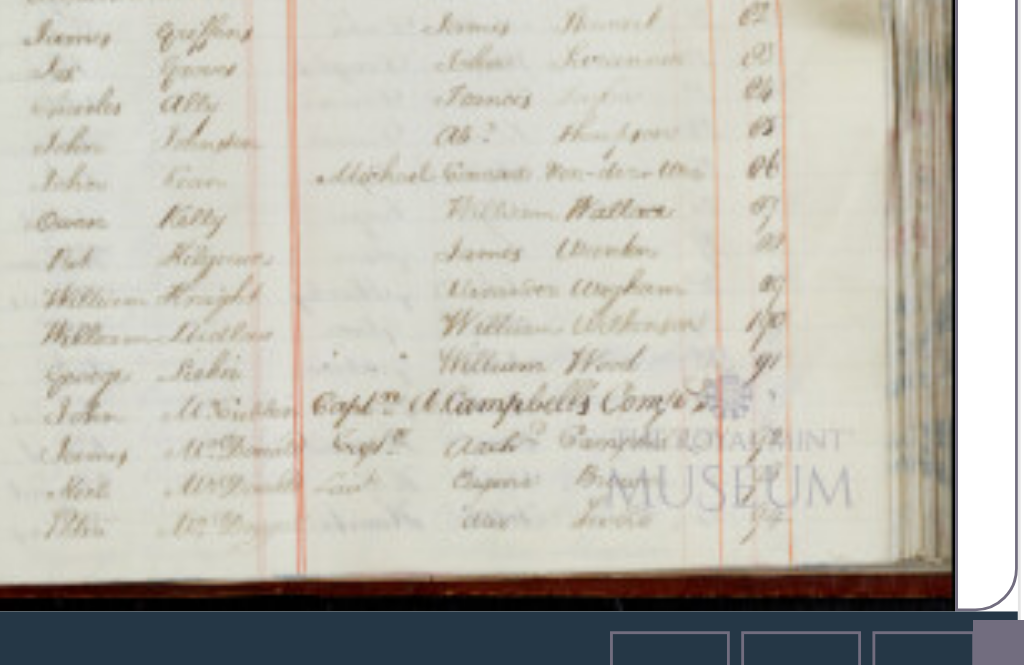 scroll, scrollTop: 1339, scrollLeft: 0, axis: vertical 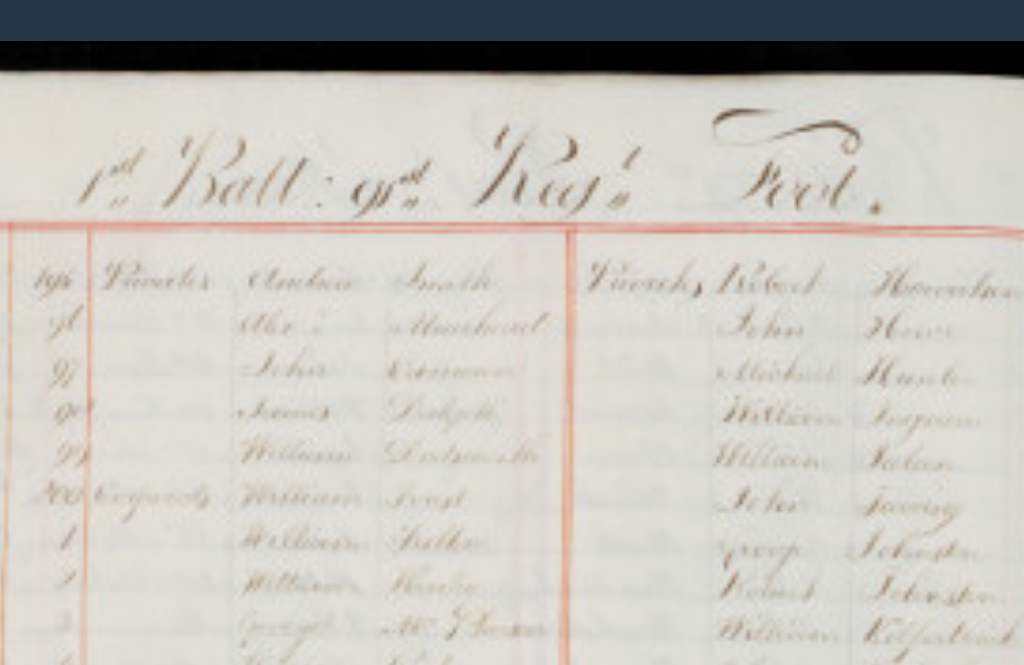 click at bounding box center [291, 419] 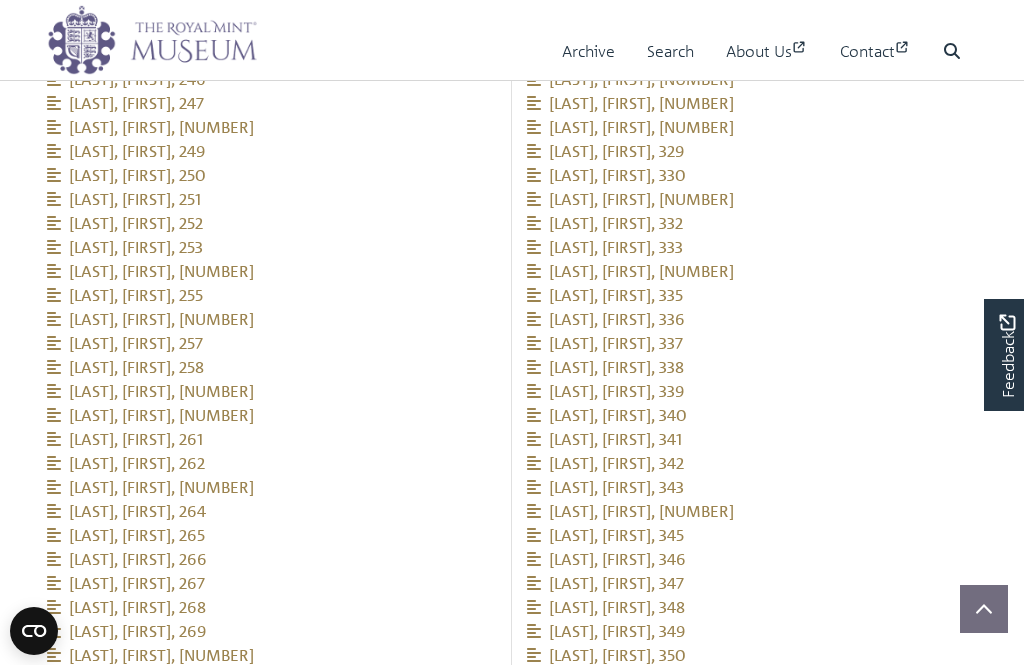 scroll, scrollTop: 3218, scrollLeft: 0, axis: vertical 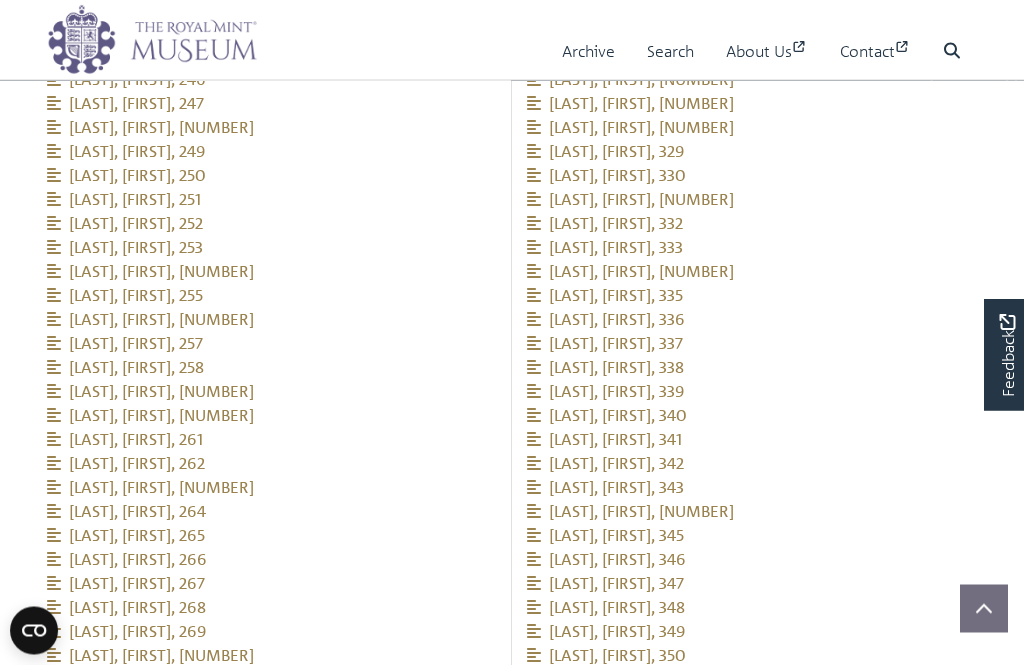 click on "[LAST],  [FIRST],  338" at bounding box center [752, 368] 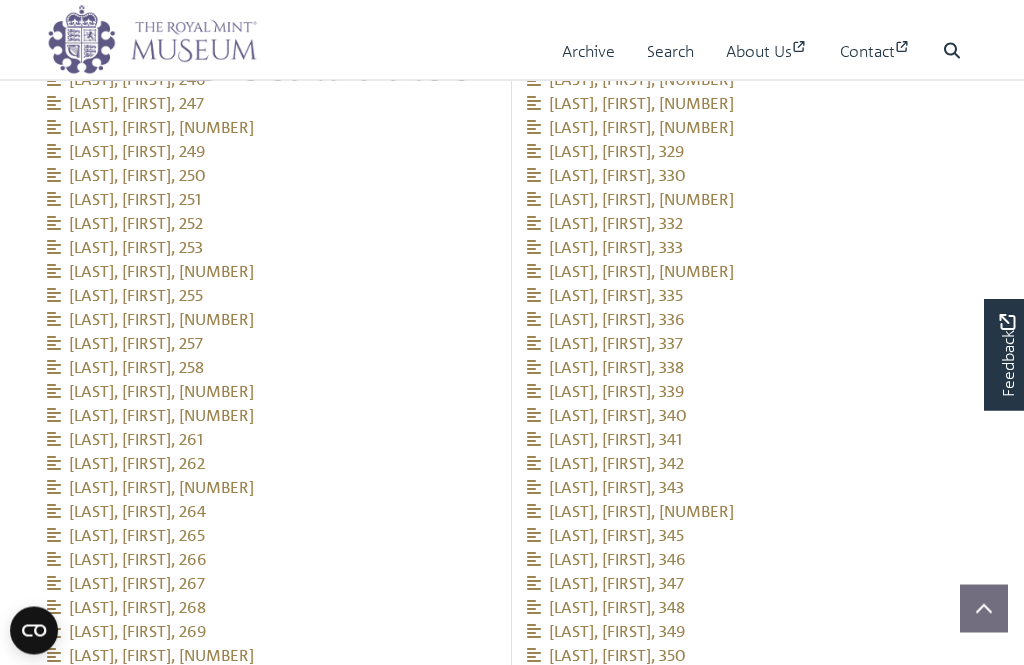 click on "[LAST],  [FIRST],  266" at bounding box center [272, 560] 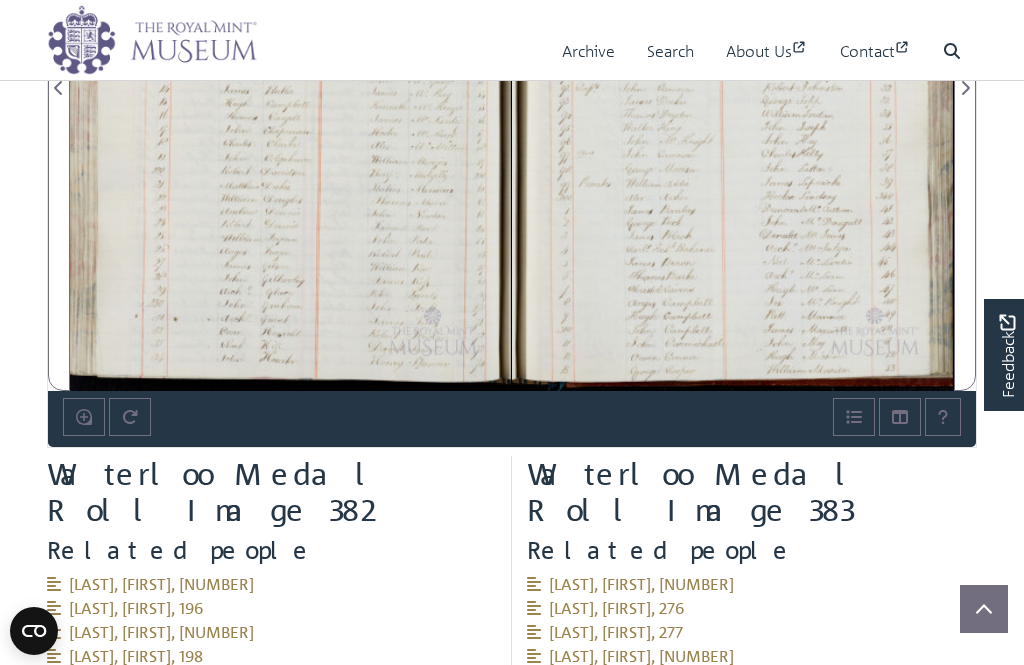scroll, scrollTop: 1489, scrollLeft: 0, axis: vertical 